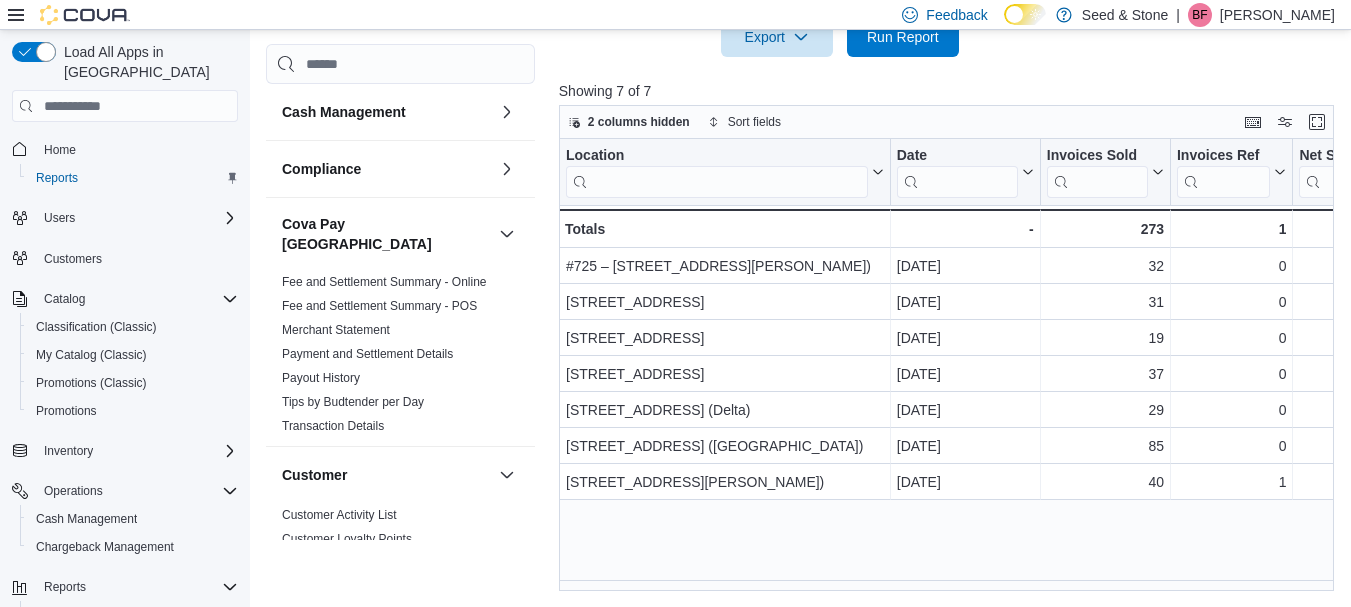 scroll, scrollTop: 667, scrollLeft: 0, axis: vertical 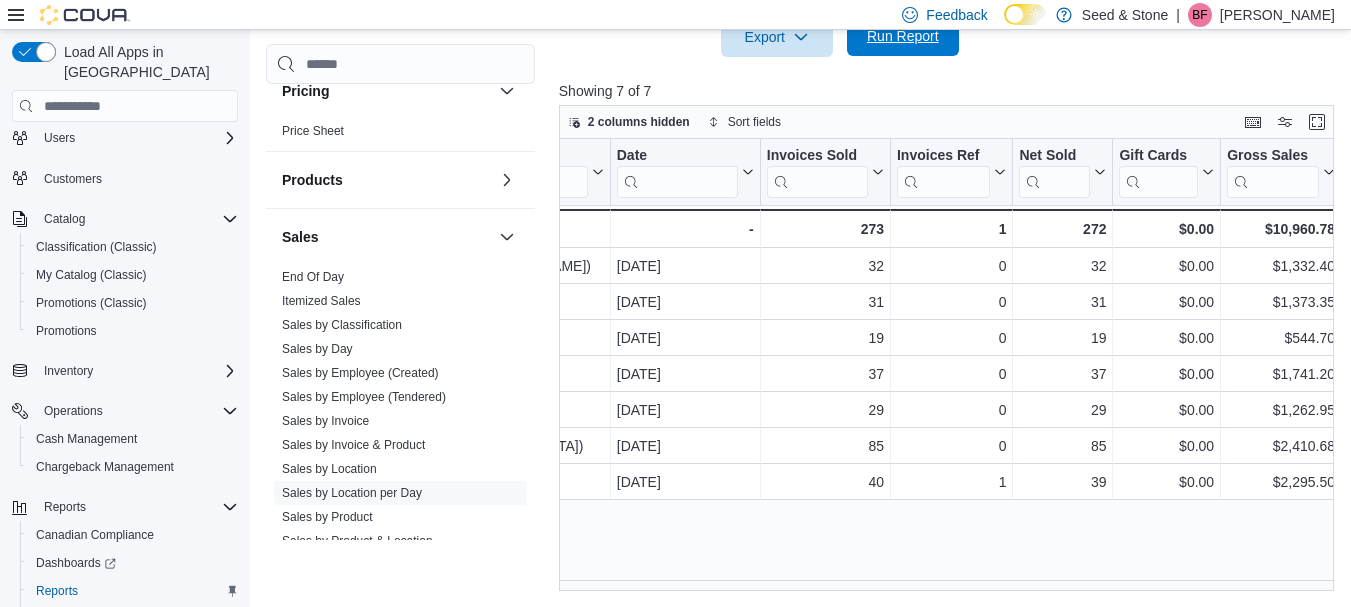 click on "Run Report" at bounding box center (903, 36) 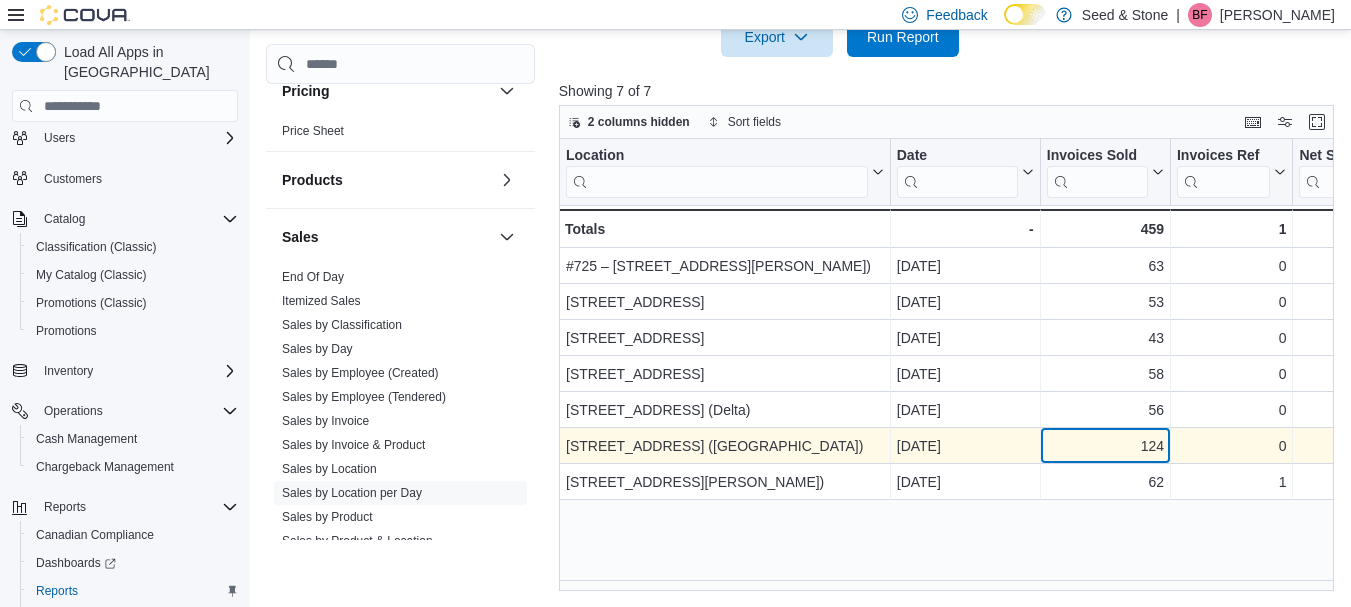 click on "124" at bounding box center (1105, 447) 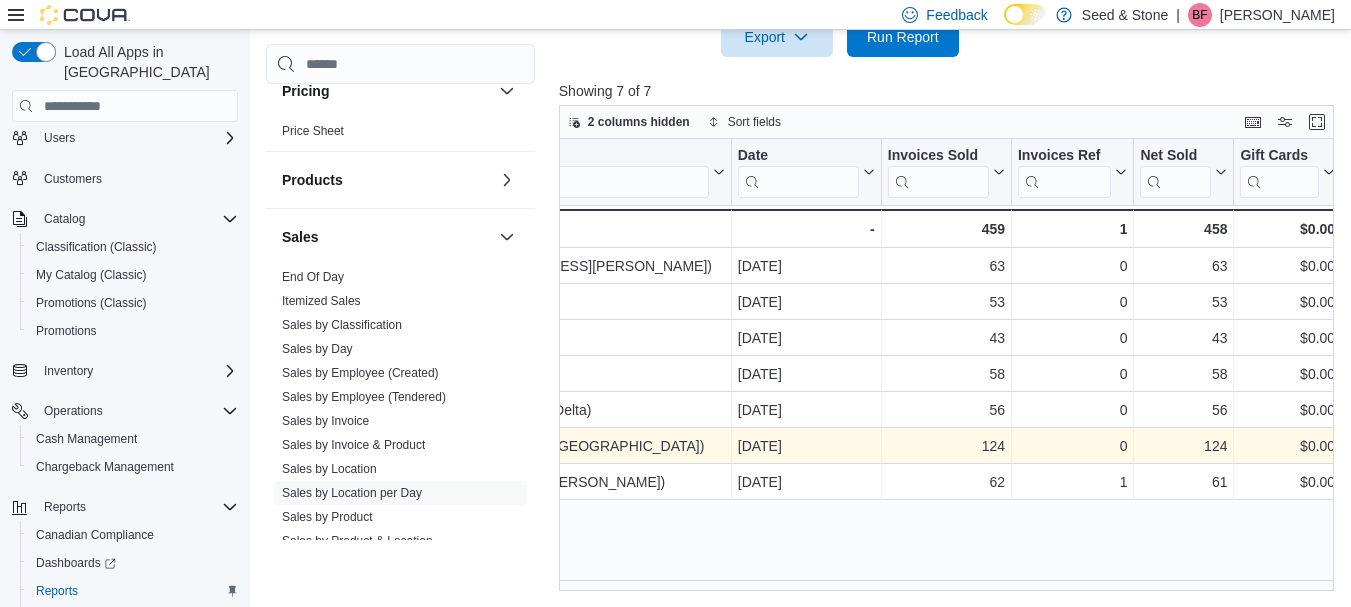 scroll, scrollTop: 0, scrollLeft: 280, axis: horizontal 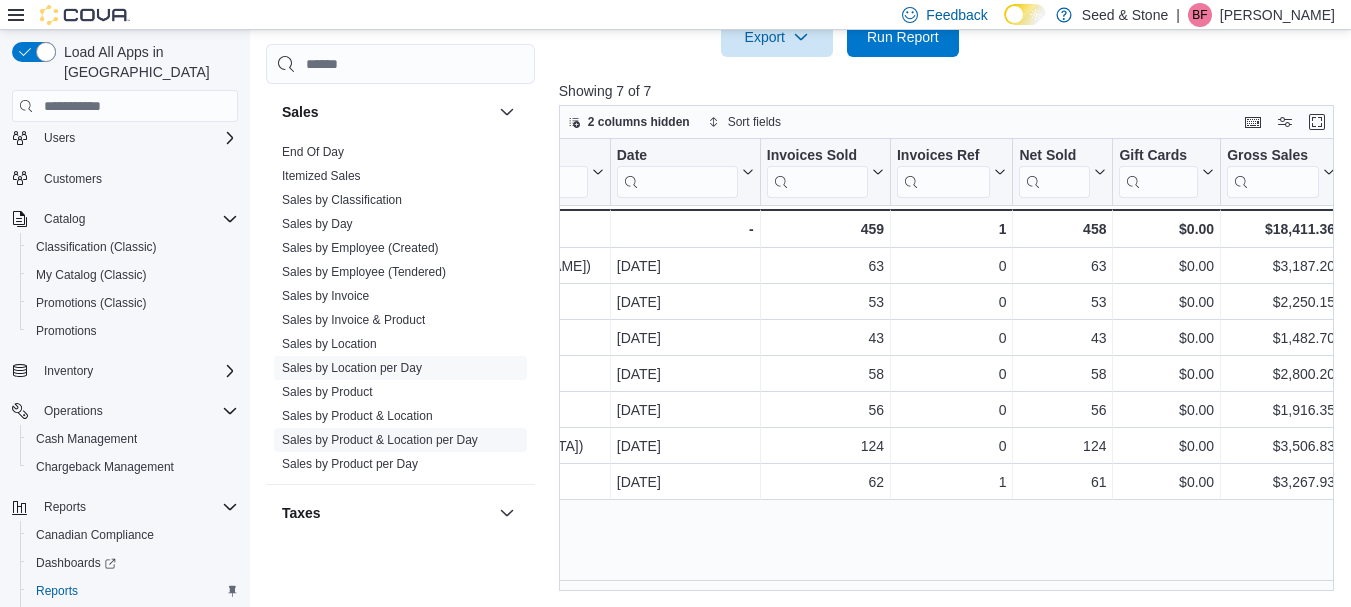 click on "Sales by Product & Location per Day" at bounding box center [380, 441] 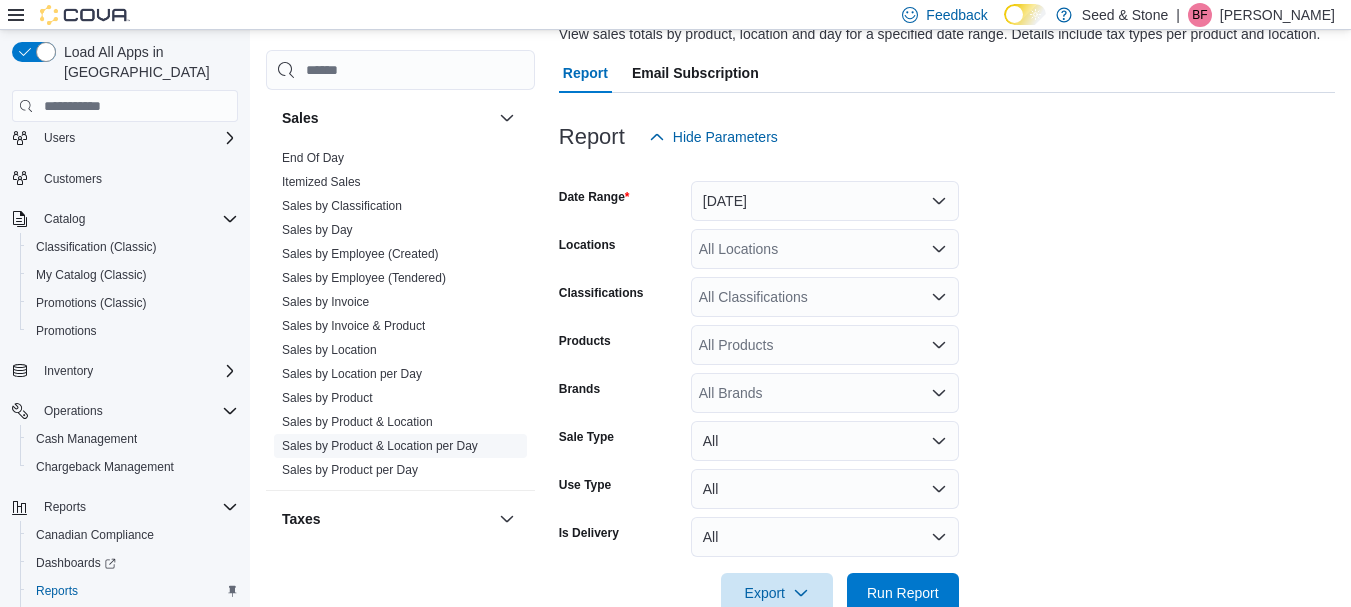 scroll, scrollTop: 46, scrollLeft: 0, axis: vertical 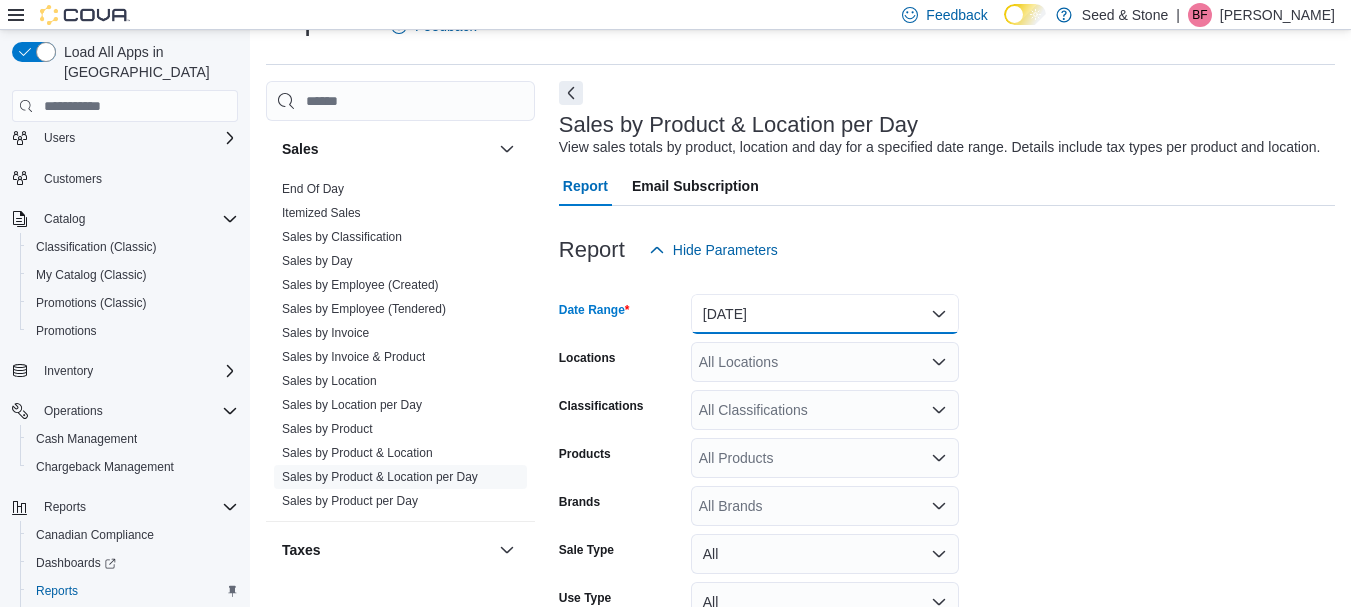 click on "[DATE]" at bounding box center [825, 314] 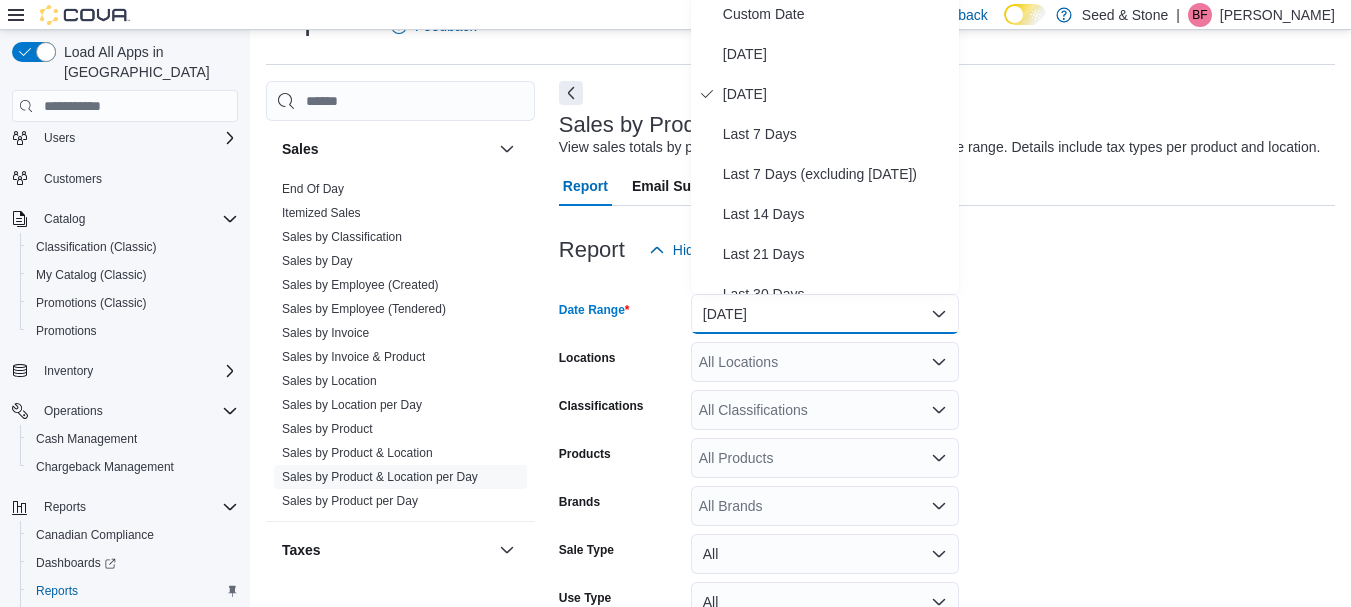 scroll, scrollTop: 40, scrollLeft: 0, axis: vertical 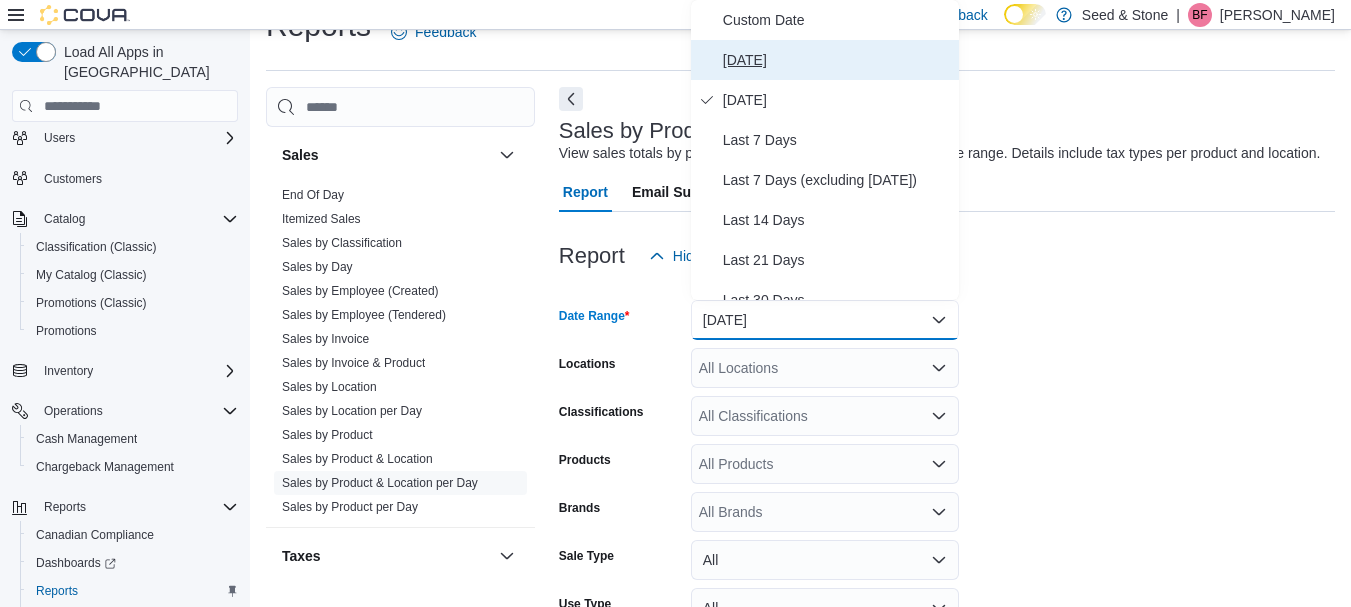 click on "[DATE]" at bounding box center [837, 60] 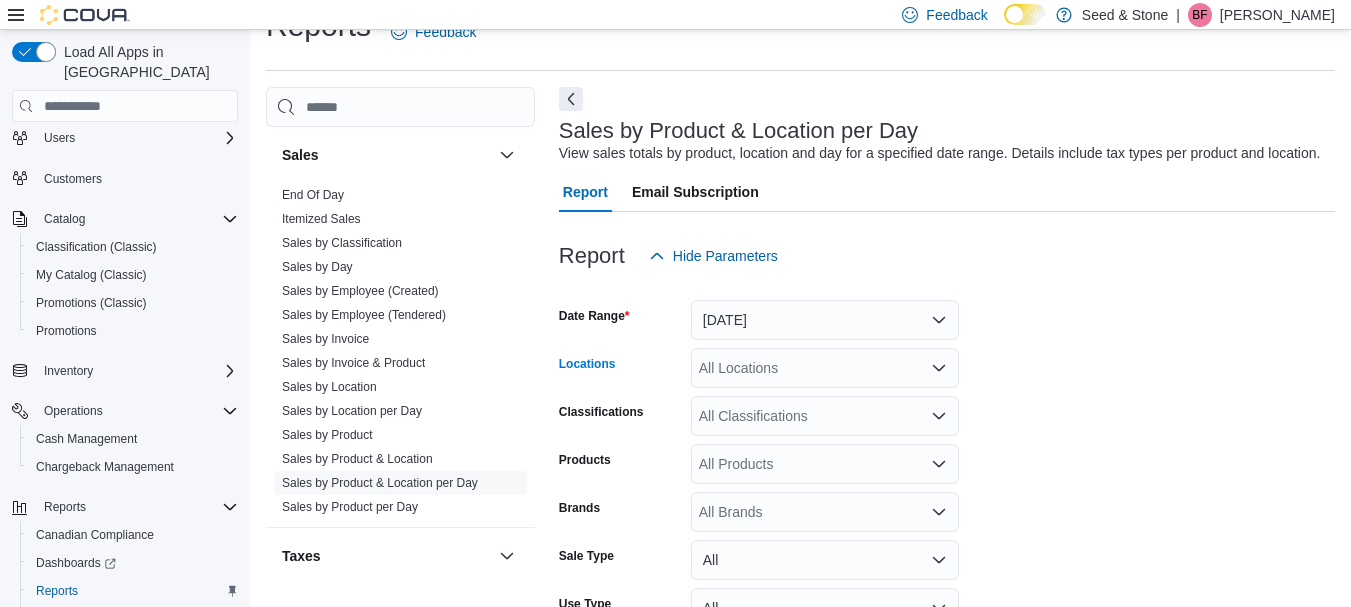 click on "All Locations" at bounding box center (825, 368) 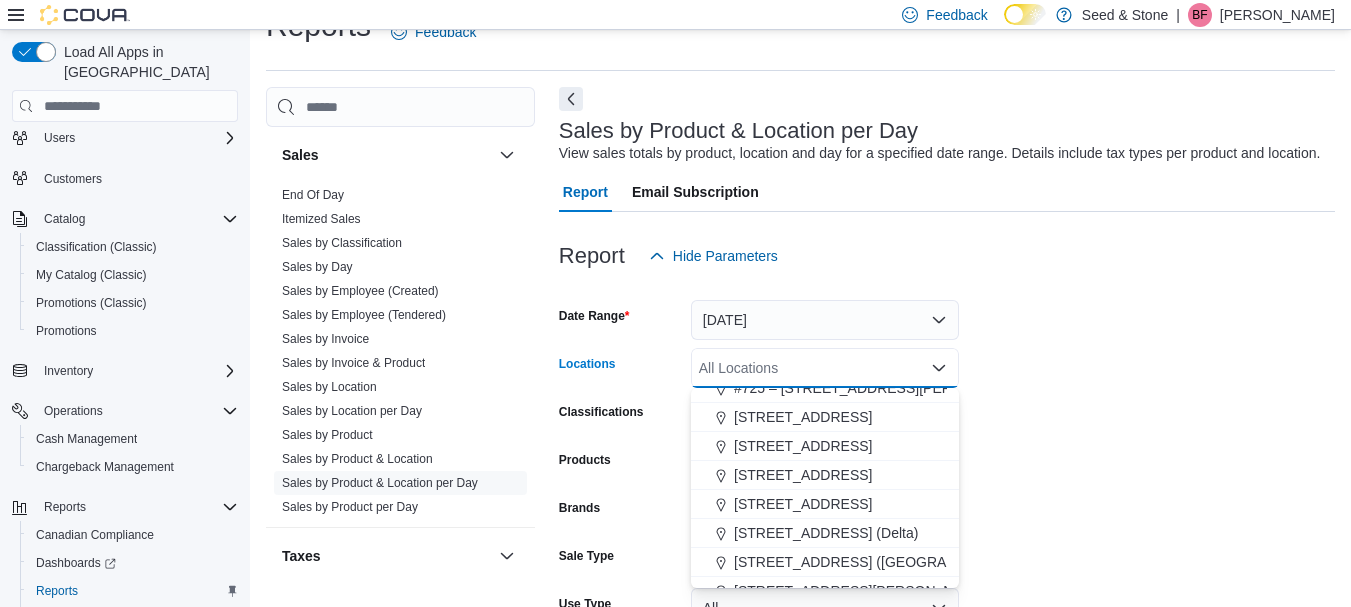 scroll, scrollTop: 62, scrollLeft: 0, axis: vertical 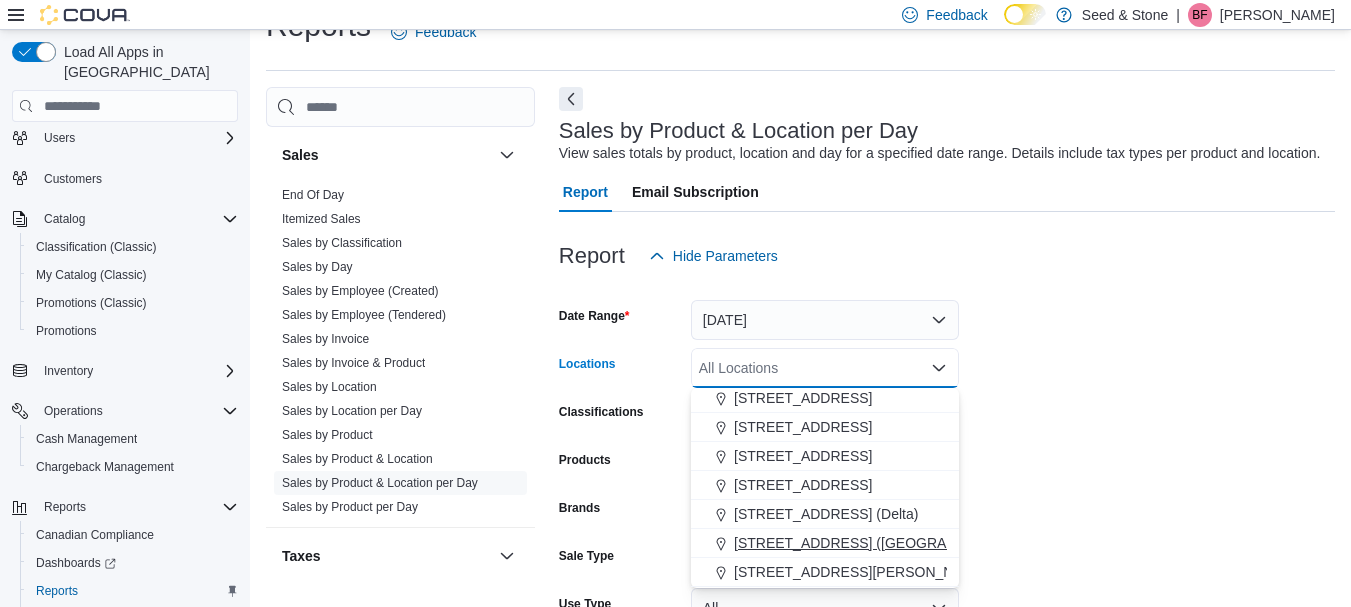 click on "[STREET_ADDRESS] ([GEOGRAPHIC_DATA])" at bounding box center [882, 543] 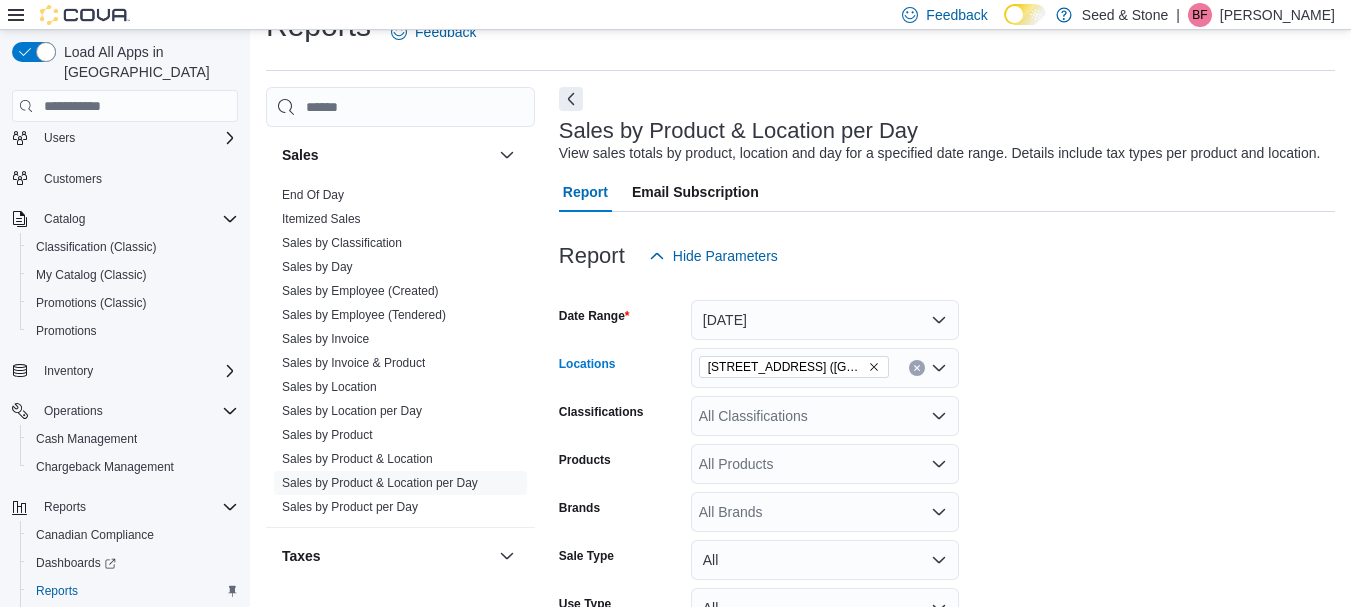 scroll, scrollTop: 205, scrollLeft: 0, axis: vertical 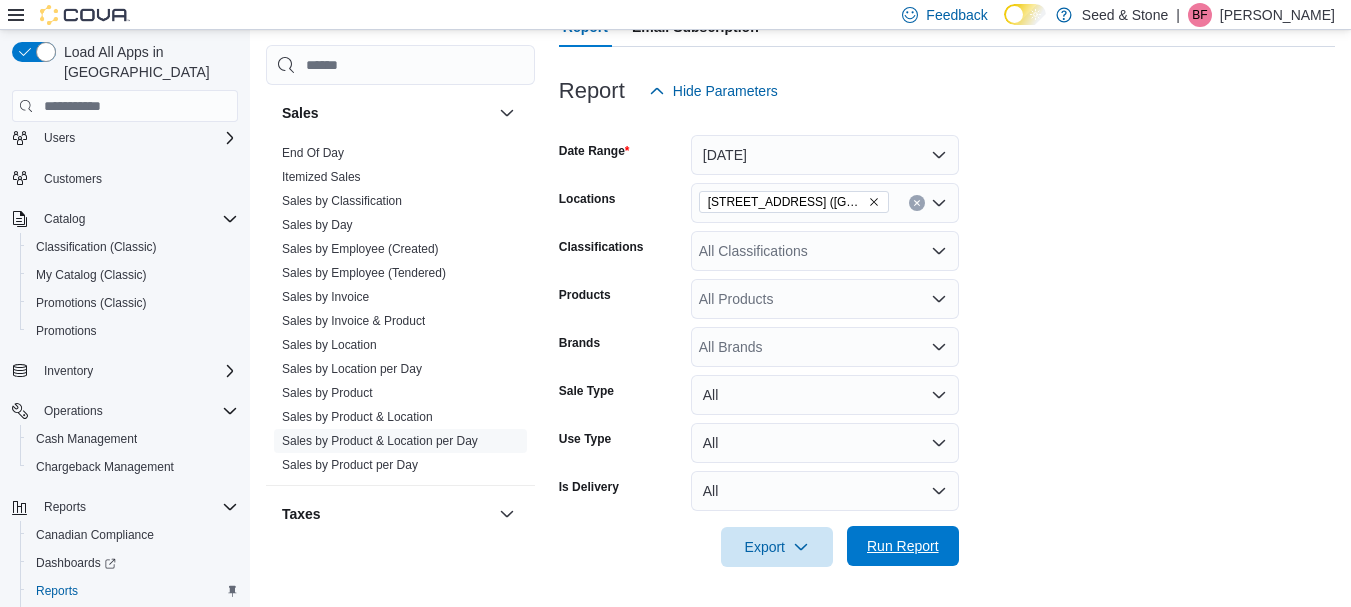 click on "Run Report" at bounding box center (903, 546) 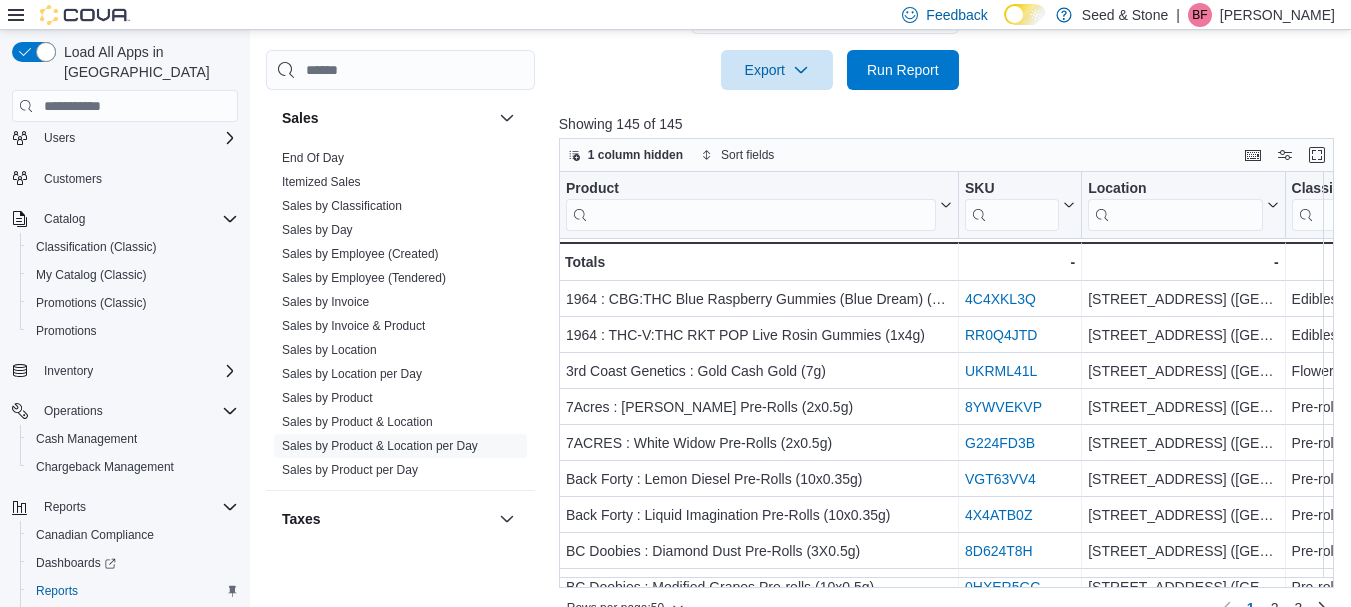 scroll, scrollTop: 684, scrollLeft: 0, axis: vertical 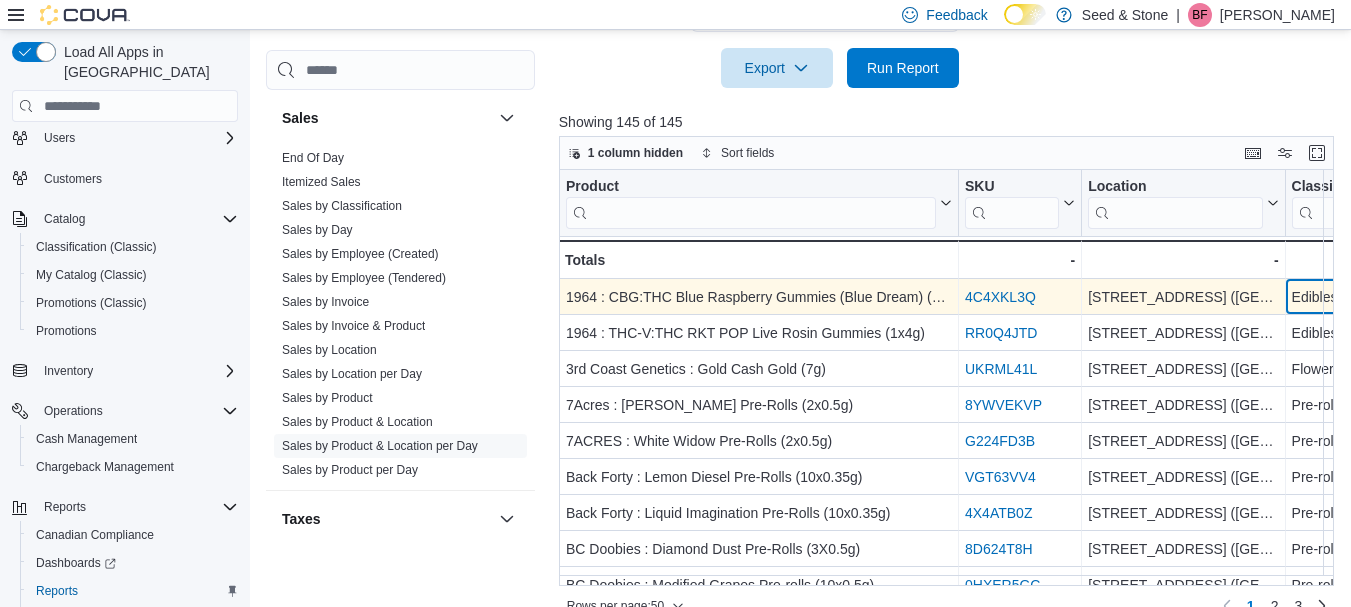 click on "Edibles" at bounding box center (1407, 298) 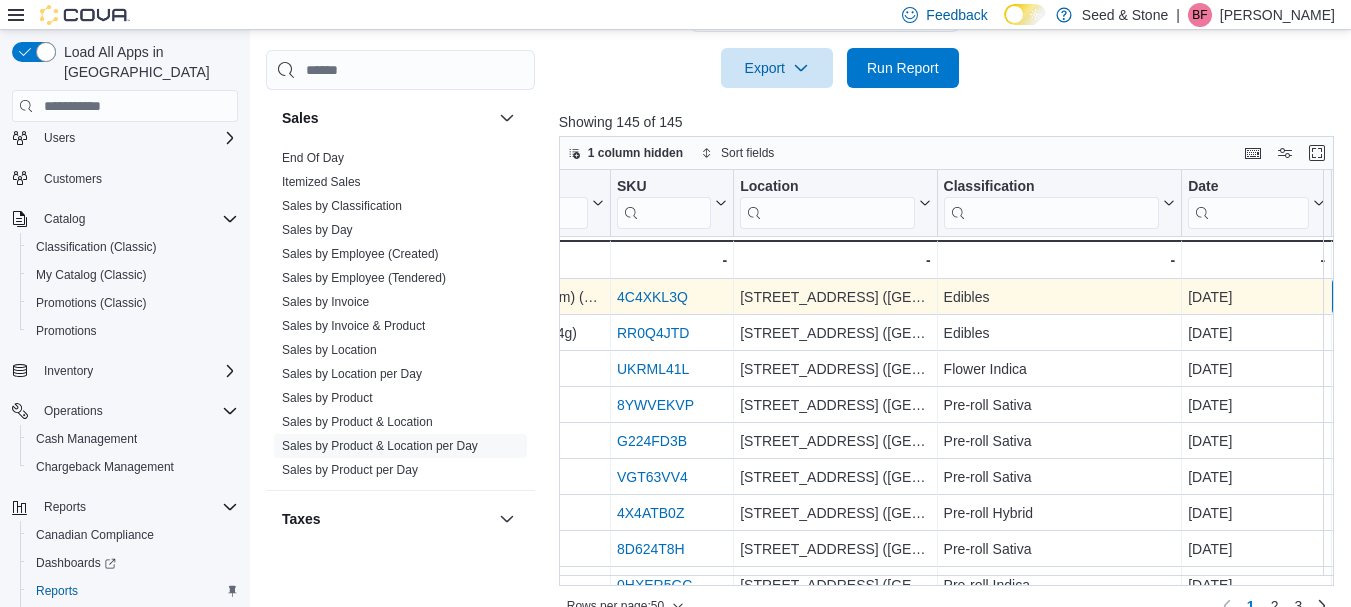 scroll, scrollTop: 0, scrollLeft: 459, axis: horizontal 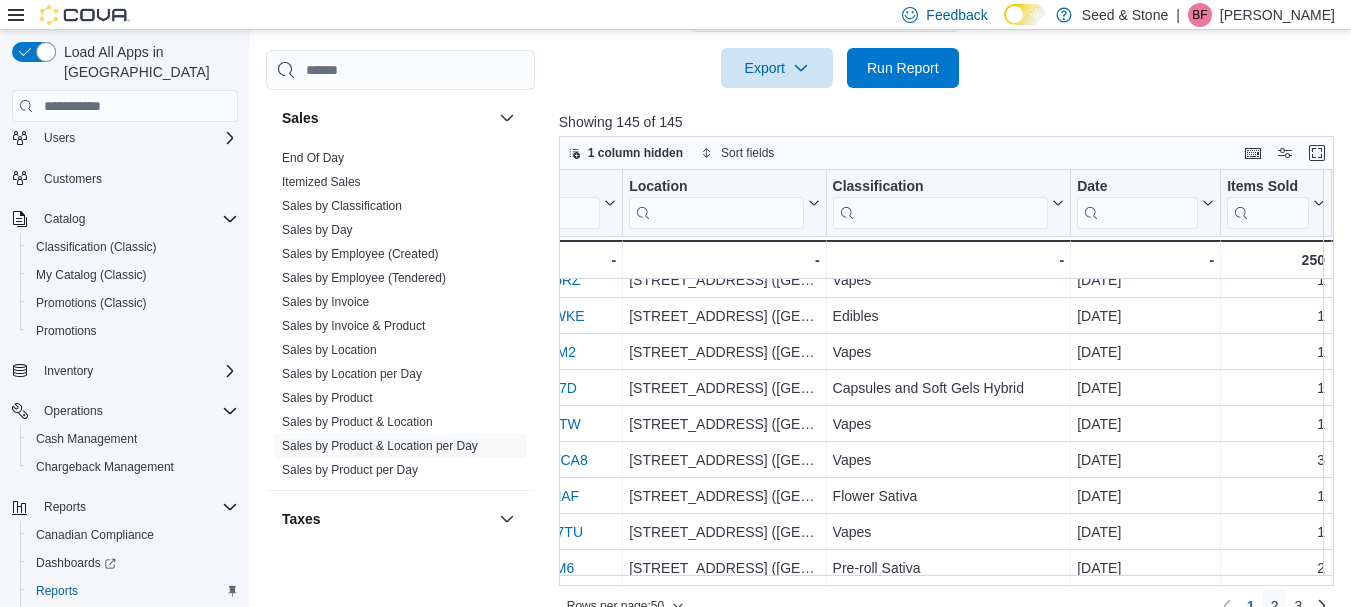 click on "2" at bounding box center [1275, 606] 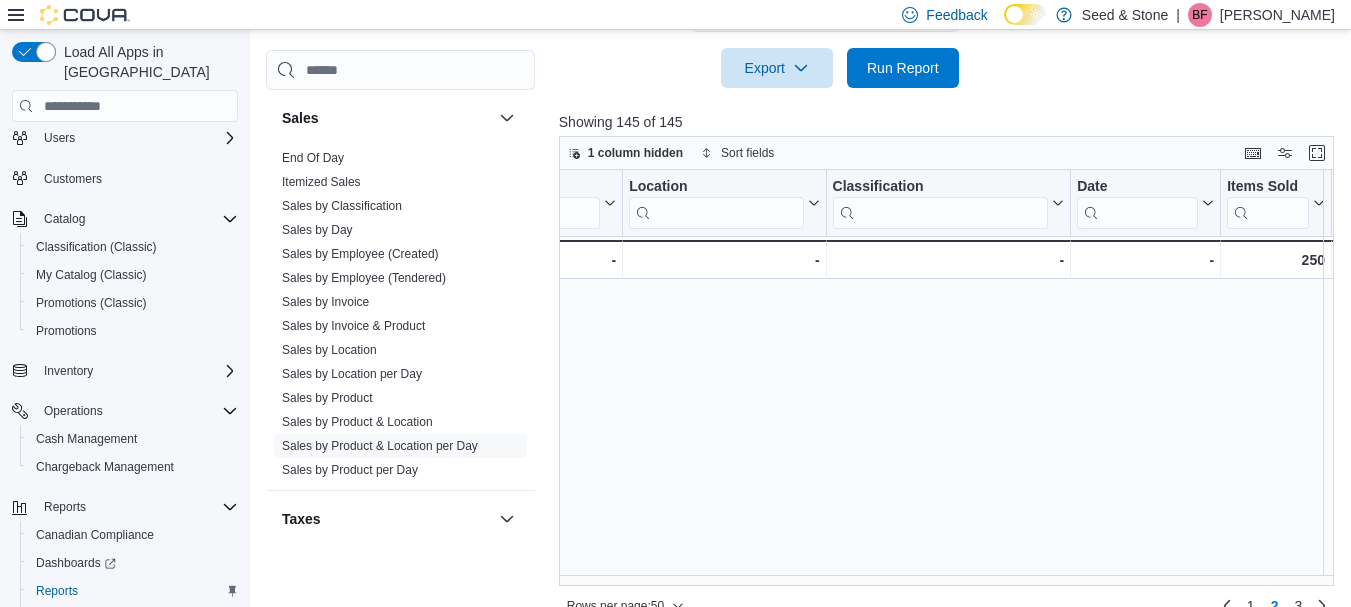 scroll, scrollTop: 0, scrollLeft: 0, axis: both 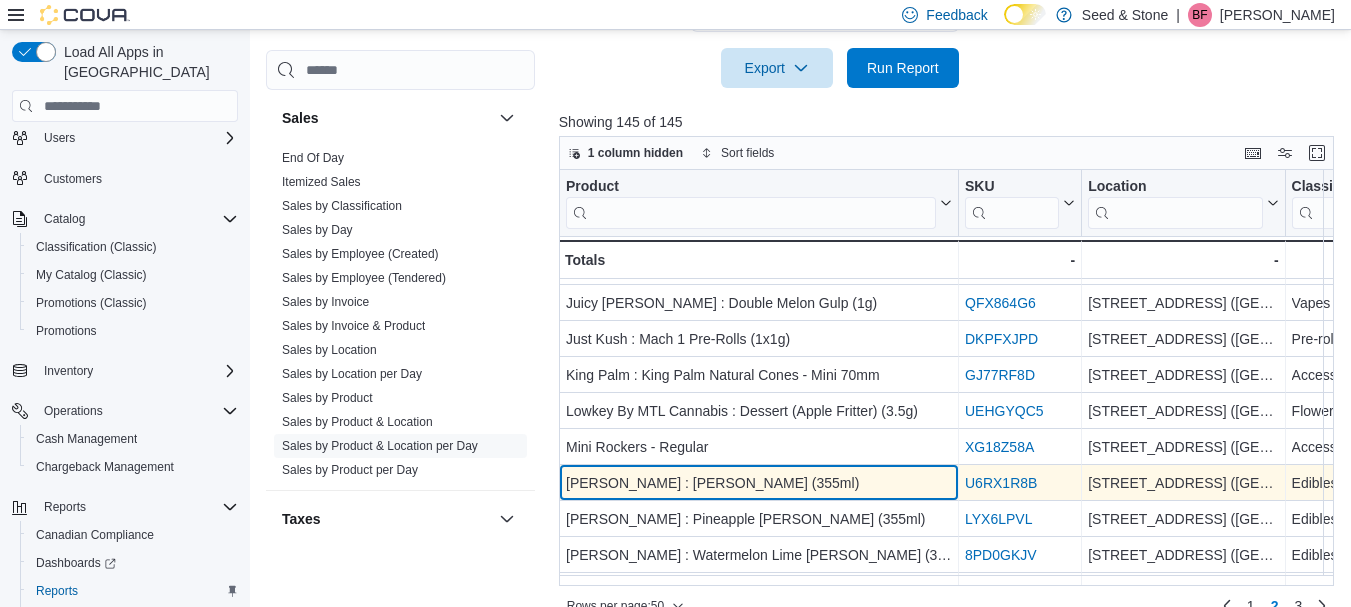 click on "[PERSON_NAME] : [PERSON_NAME] (355ml) -  Product, column 1, row 67" at bounding box center [759, 484] 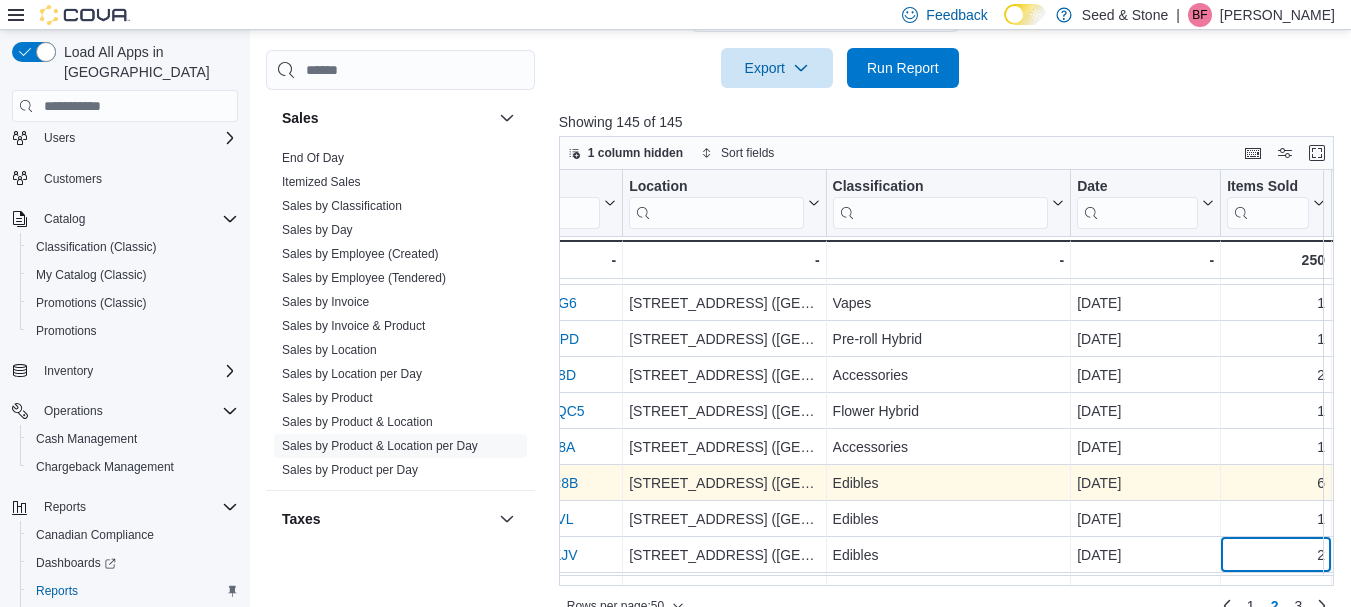 scroll, scrollTop: 426, scrollLeft: 459, axis: both 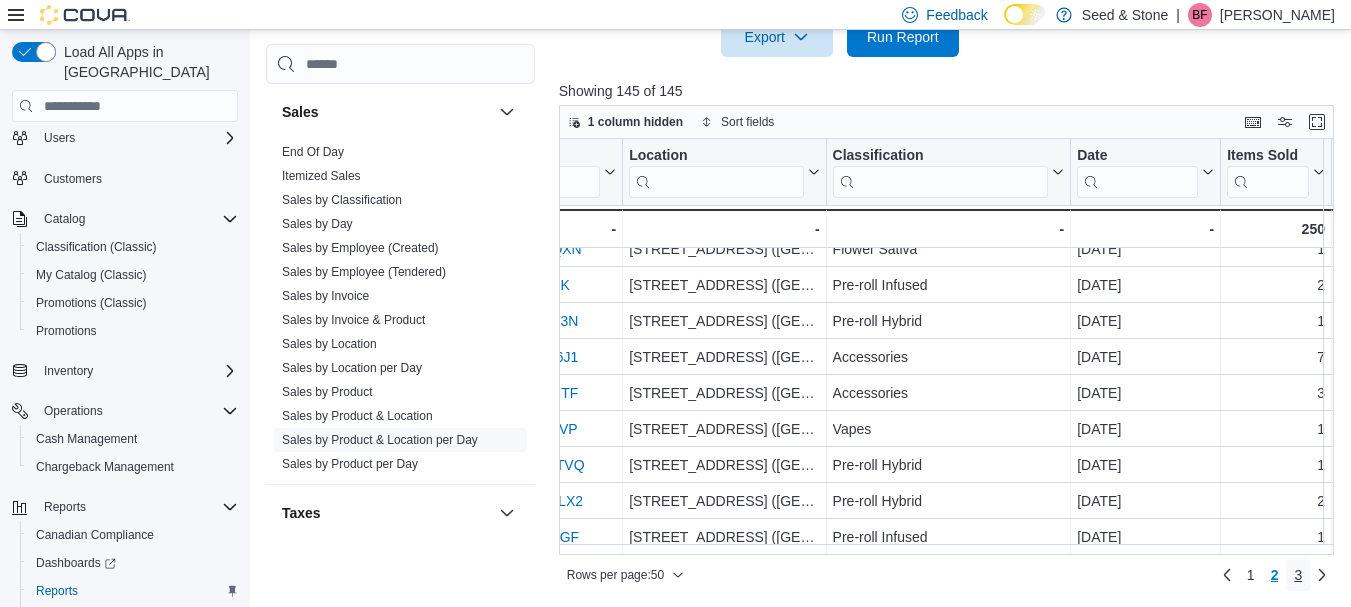 click on "3" at bounding box center [1298, 575] 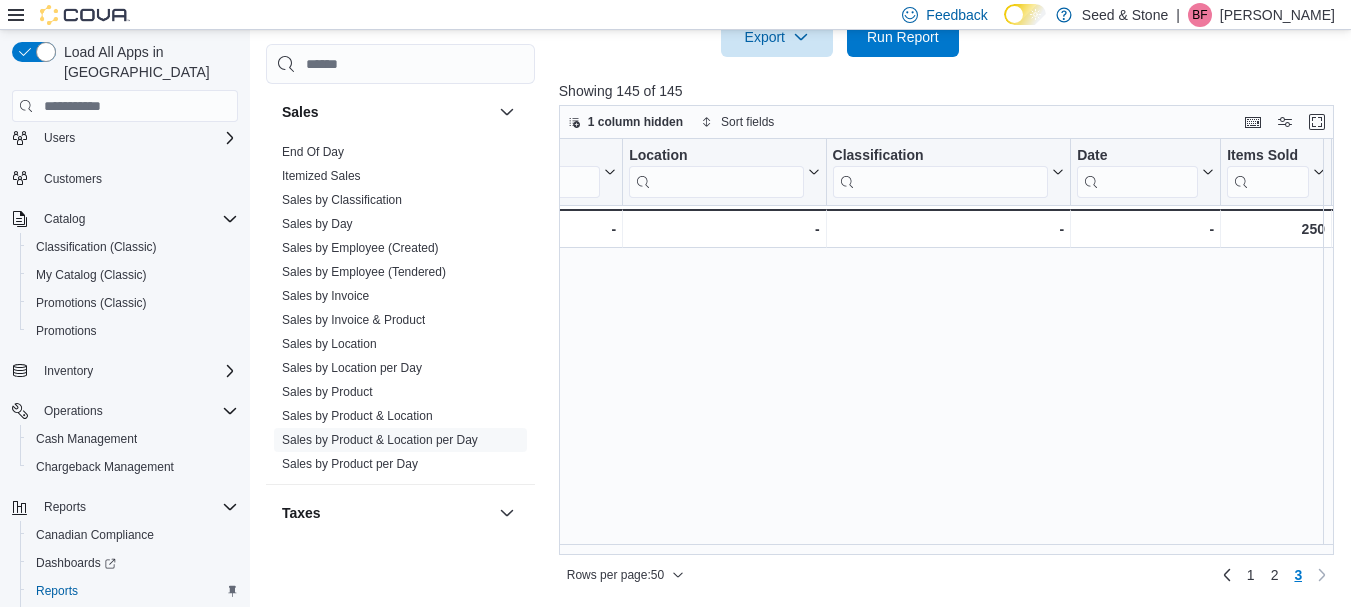 scroll, scrollTop: 0, scrollLeft: 0, axis: both 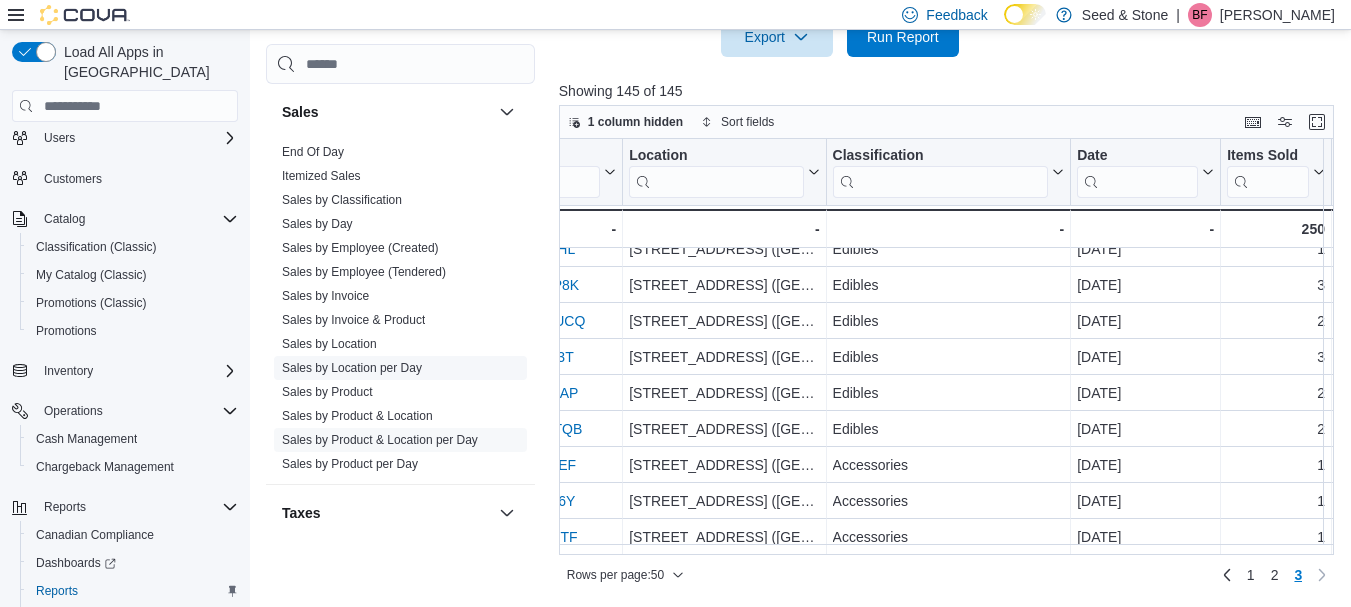 click on "Sales by Location per Day" at bounding box center [352, 369] 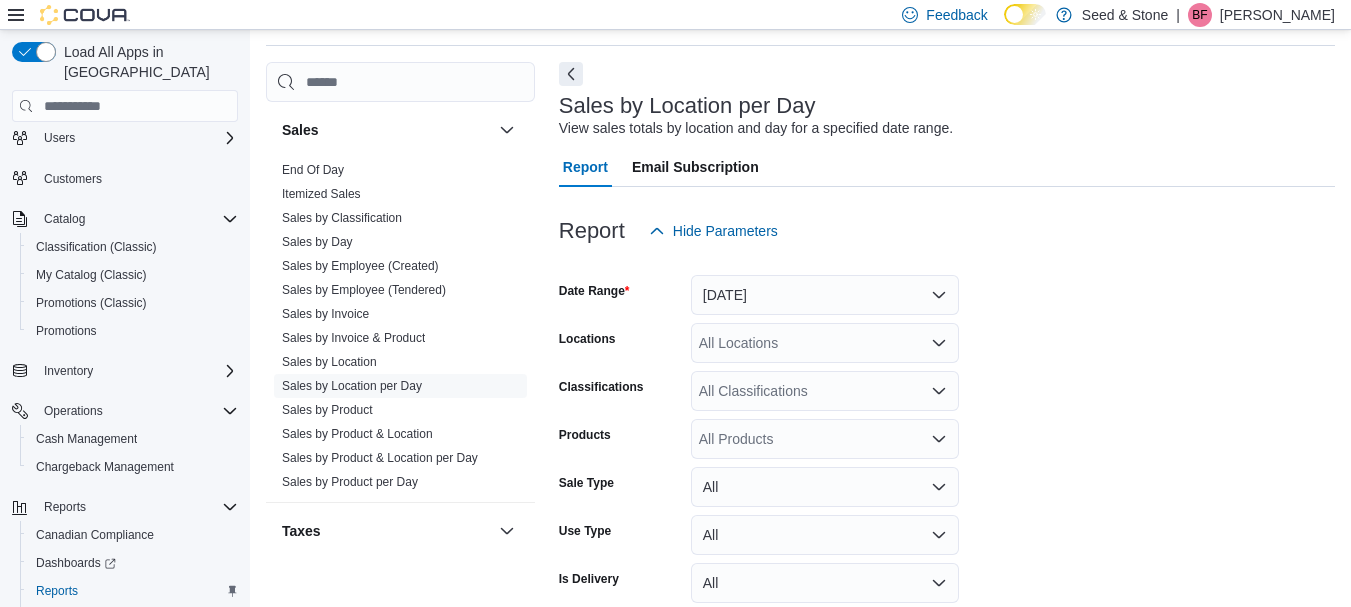 scroll, scrollTop: 46, scrollLeft: 0, axis: vertical 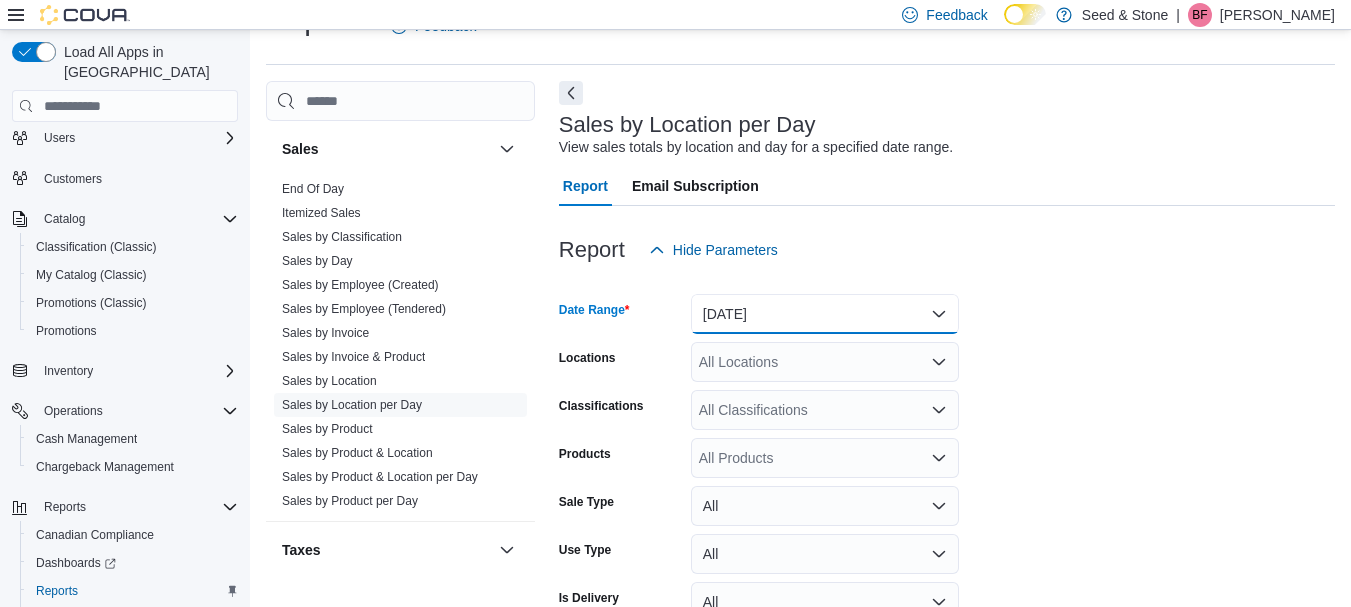 click on "[DATE]" at bounding box center [825, 314] 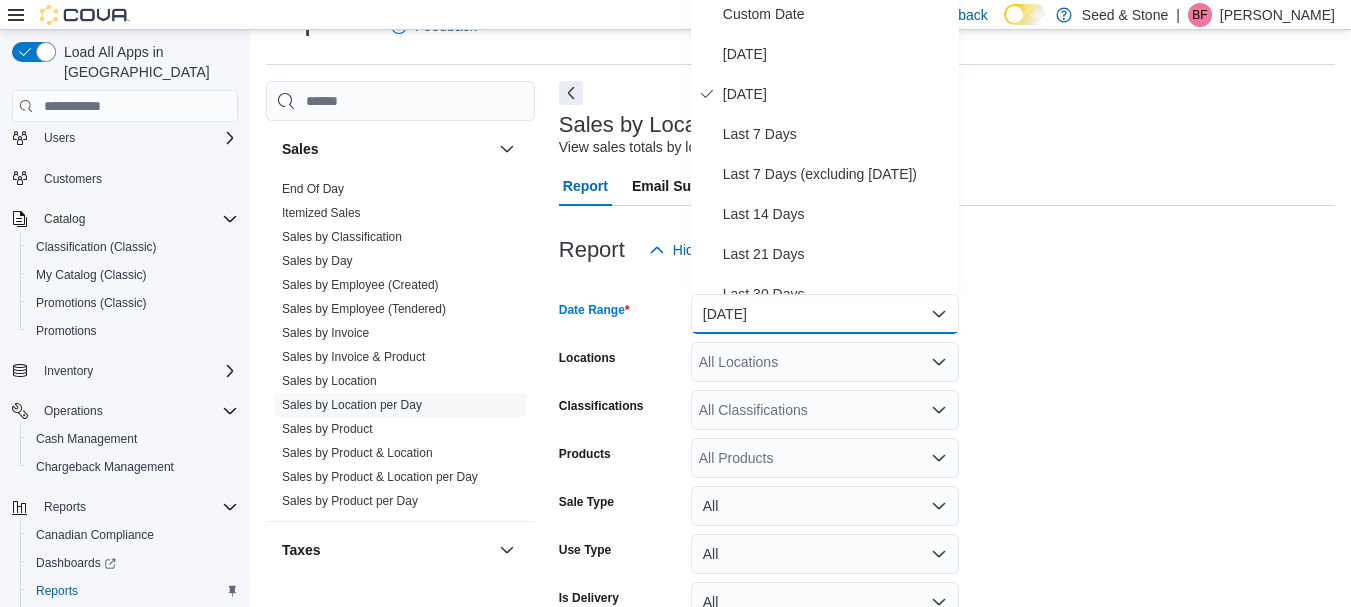scroll, scrollTop: 40, scrollLeft: 0, axis: vertical 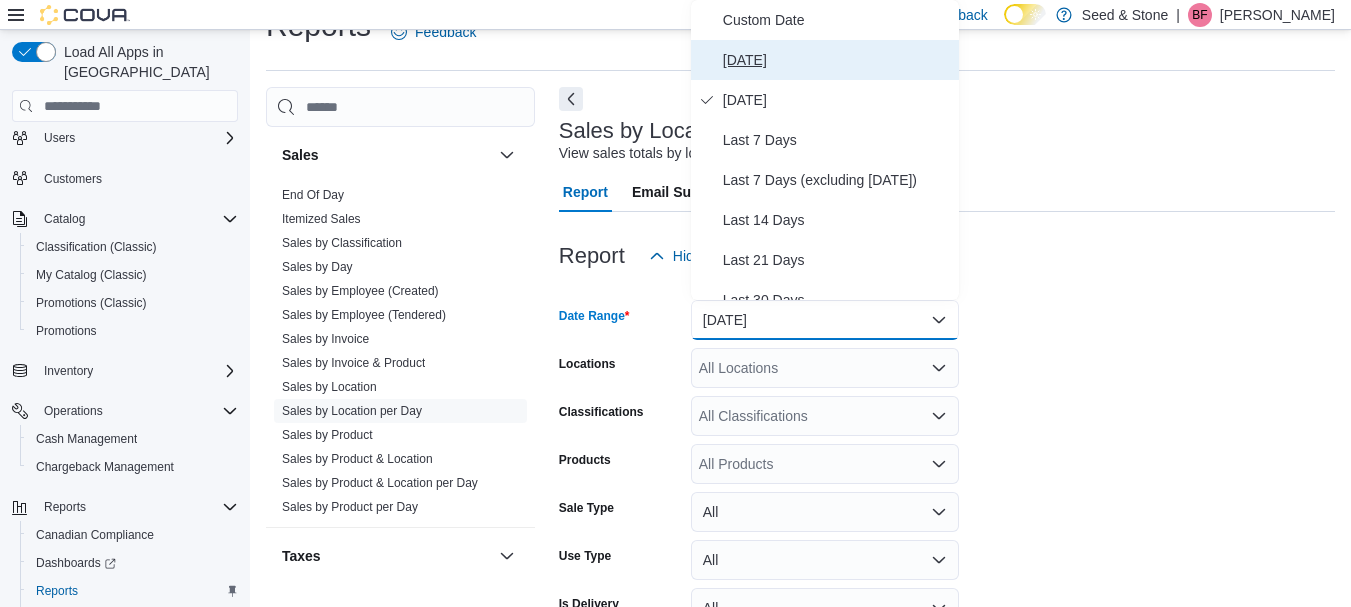 click on "[DATE]" at bounding box center [825, 60] 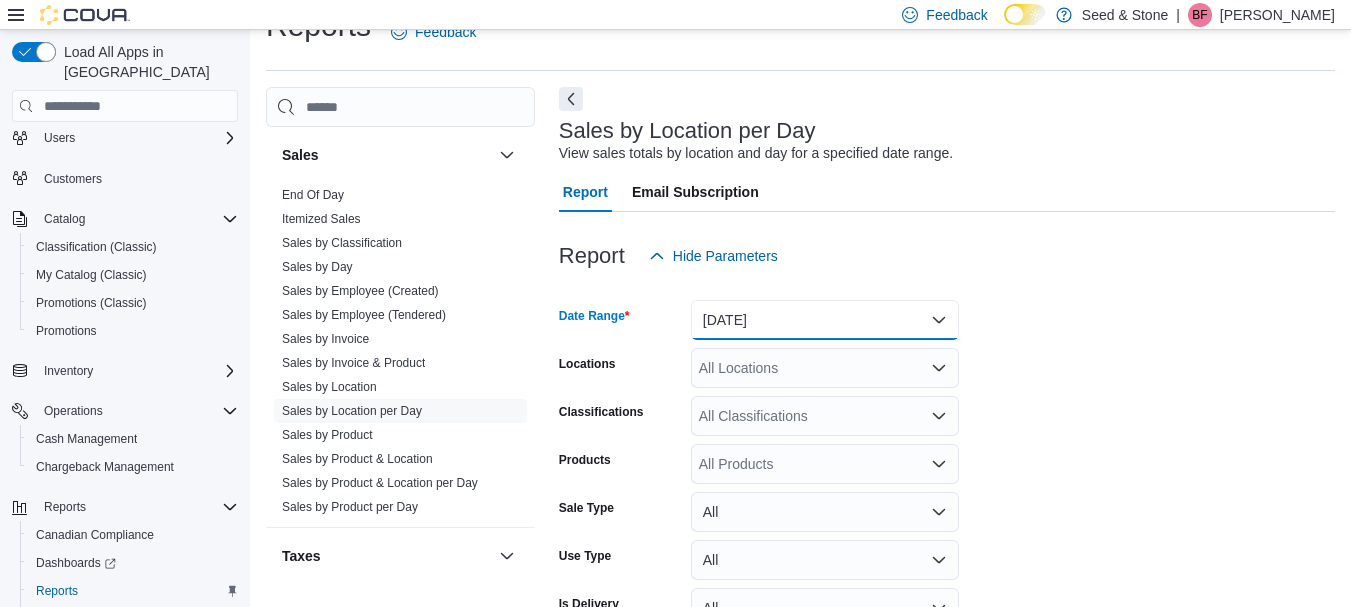 scroll, scrollTop: 157, scrollLeft: 0, axis: vertical 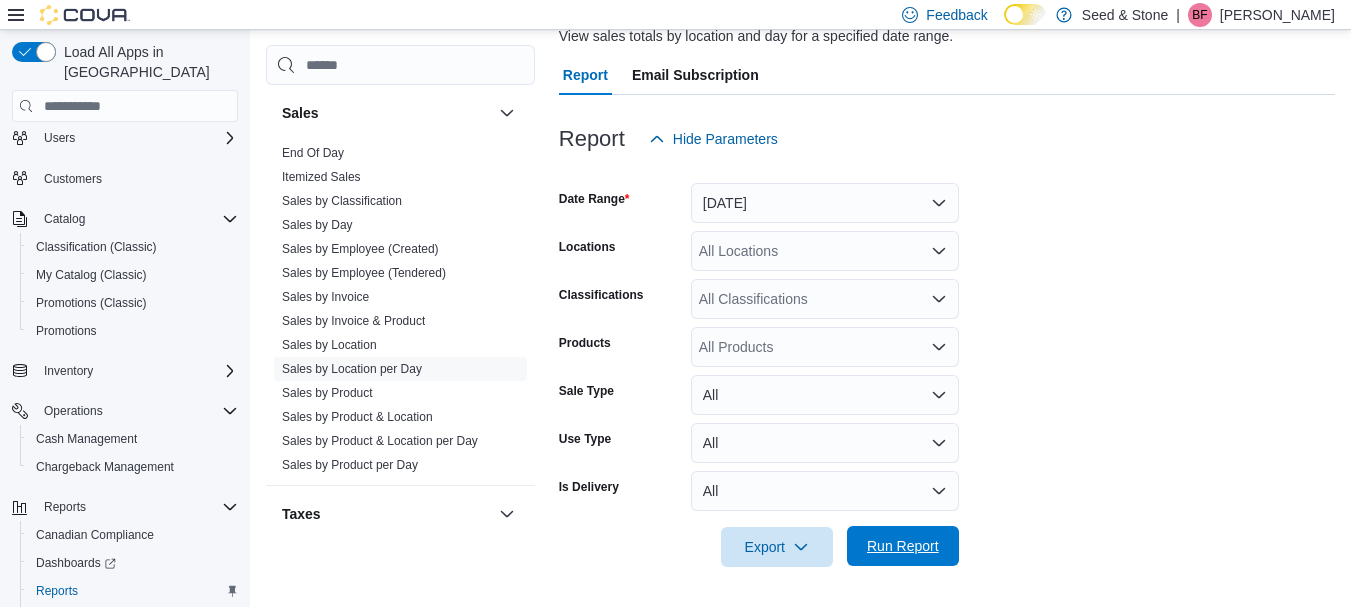 click on "Run Report" at bounding box center (903, 546) 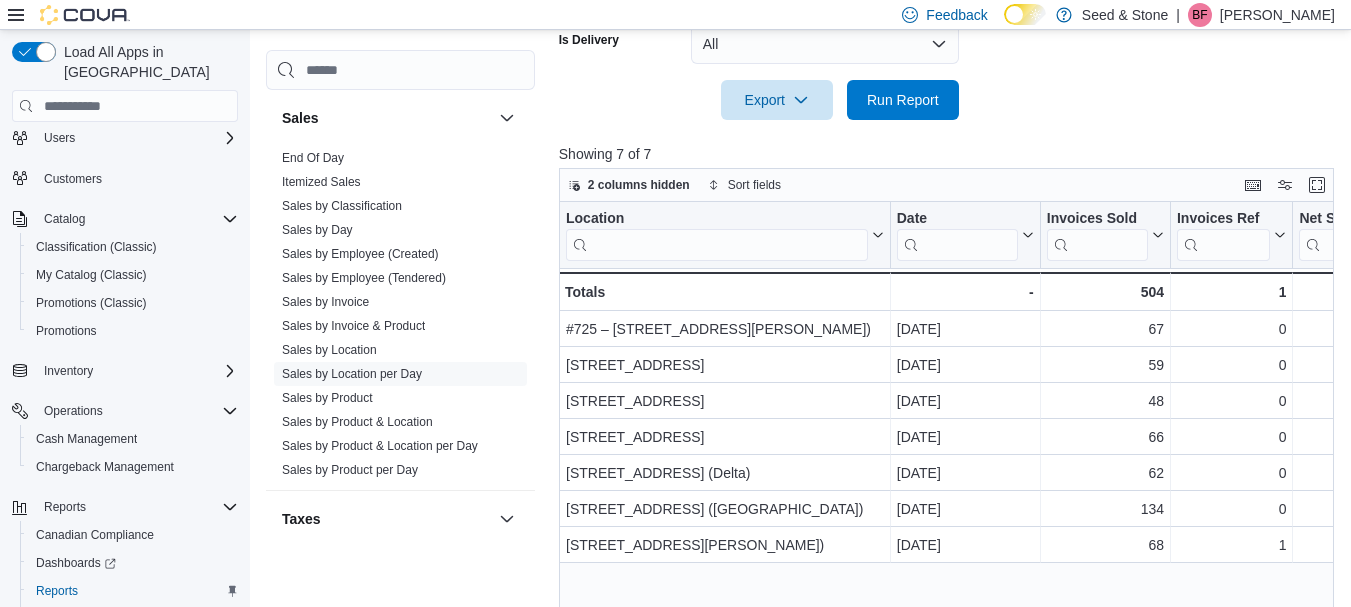 scroll, scrollTop: 667, scrollLeft: 0, axis: vertical 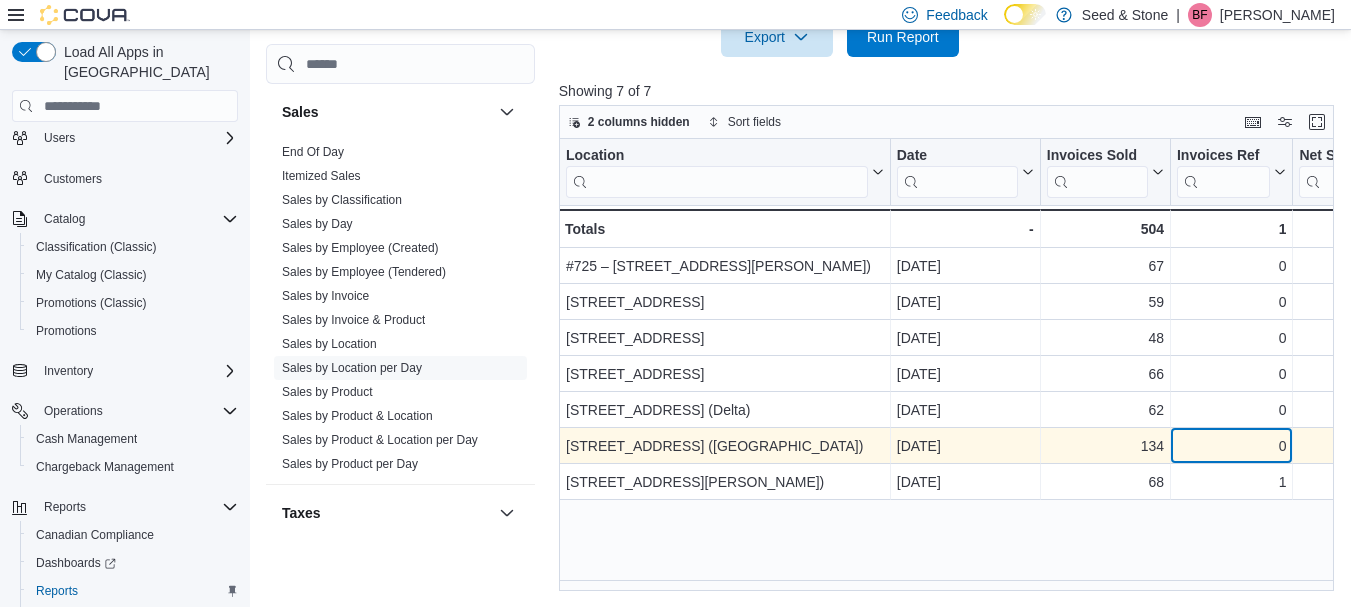 click on "0" at bounding box center (1231, 447) 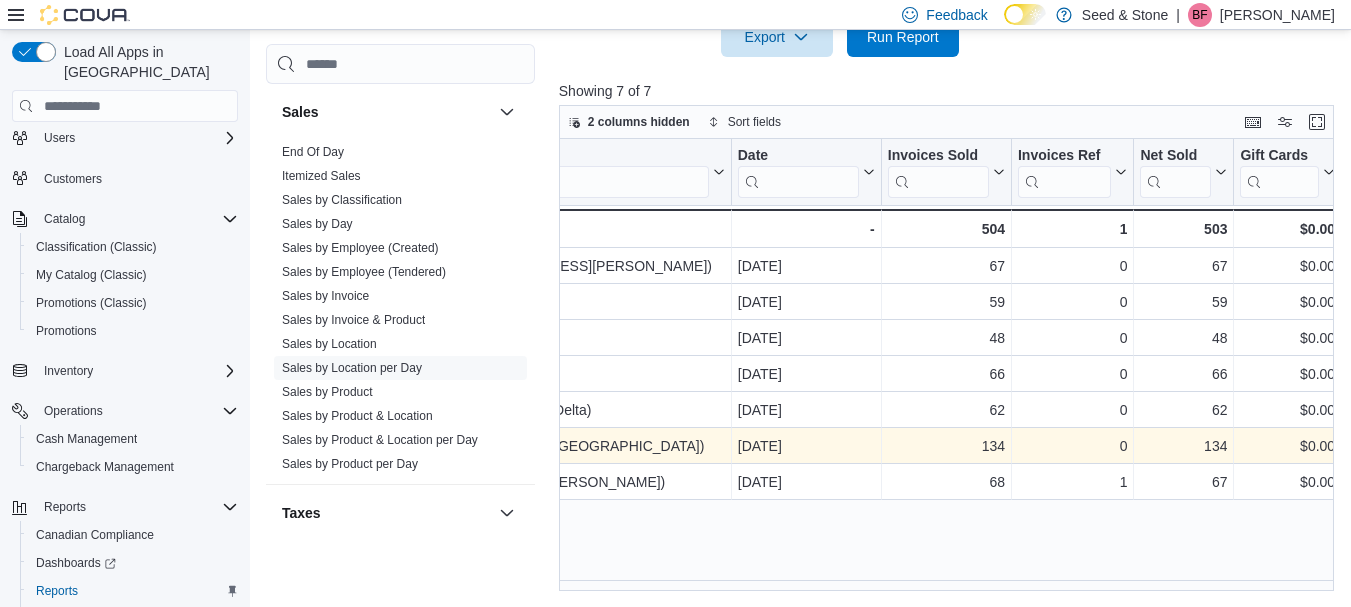 scroll, scrollTop: 0, scrollLeft: 280, axis: horizontal 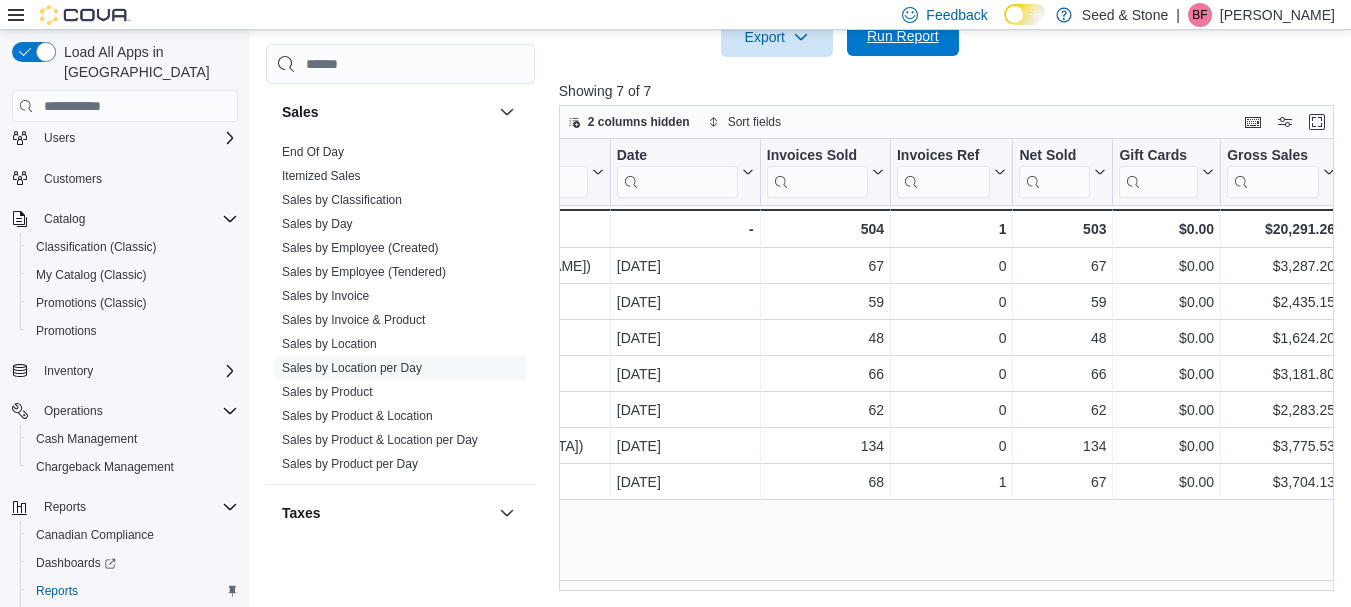 click on "Run Report" at bounding box center (903, 36) 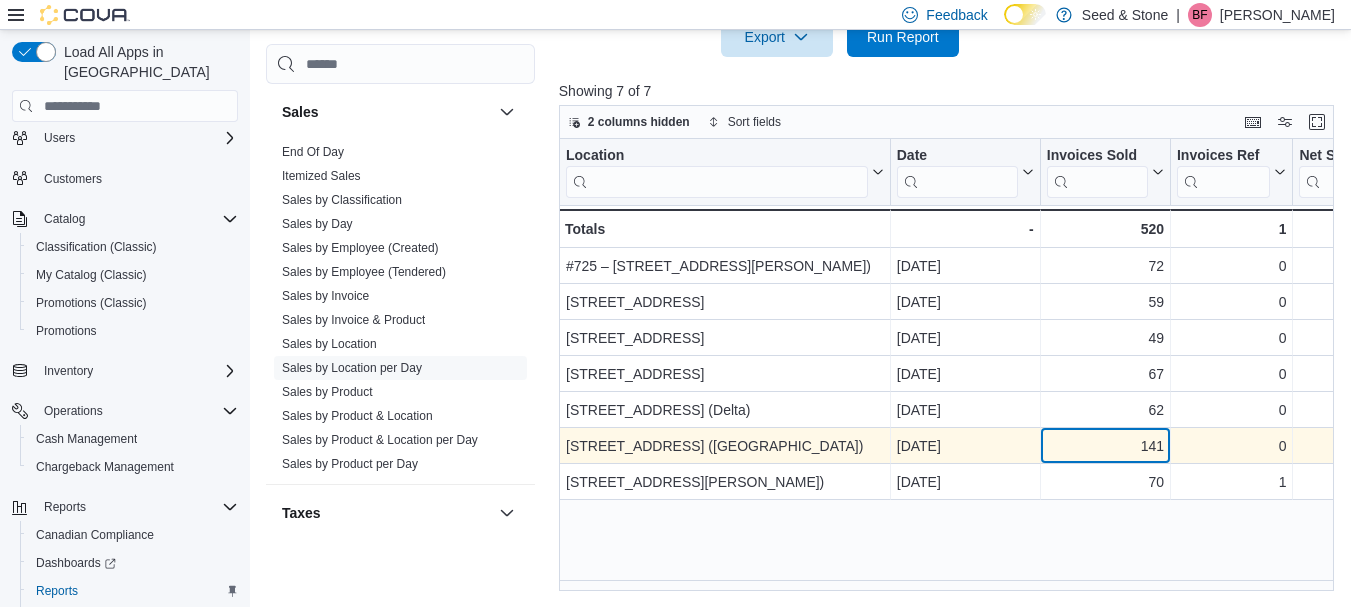 click on "141" at bounding box center (1105, 447) 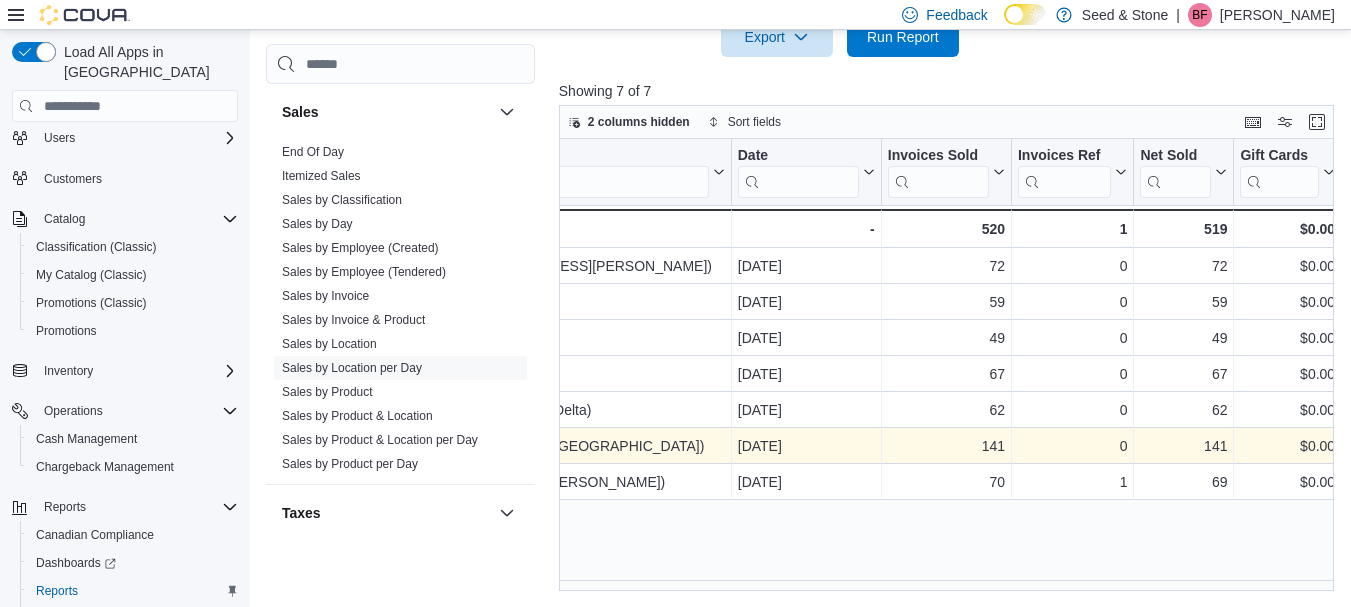 scroll, scrollTop: 0, scrollLeft: 280, axis: horizontal 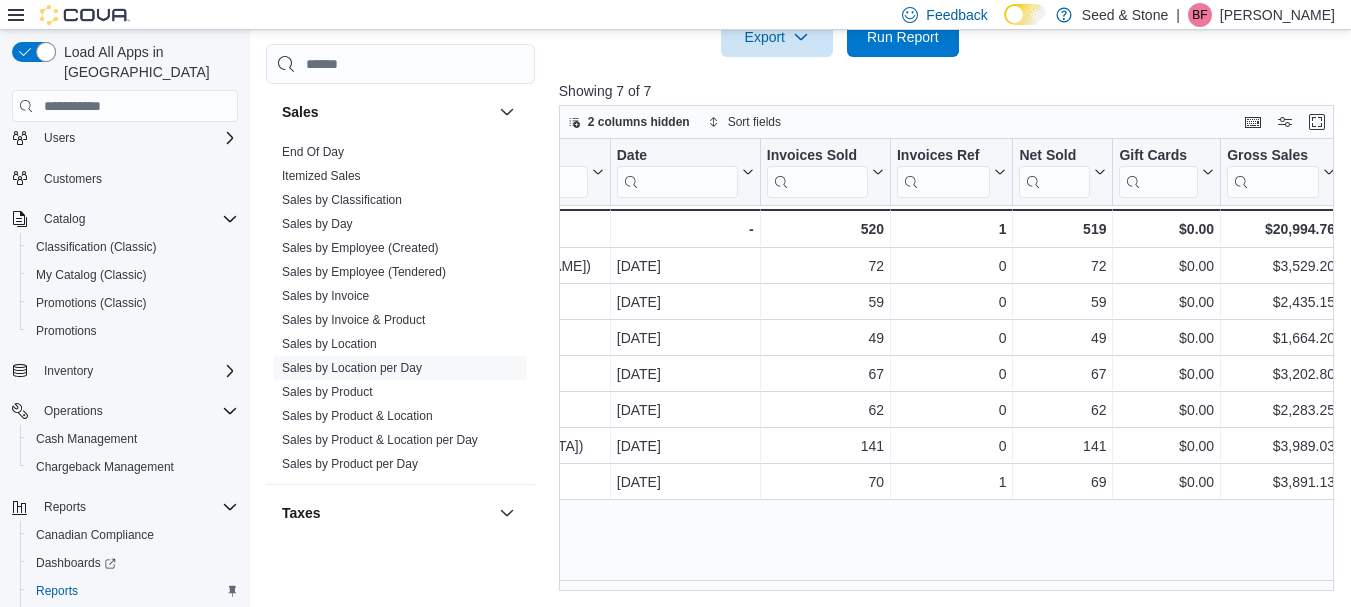 click on "Feedback Dark Mode Seed & Stone | BF [PERSON_NAME]" at bounding box center (675, 15) 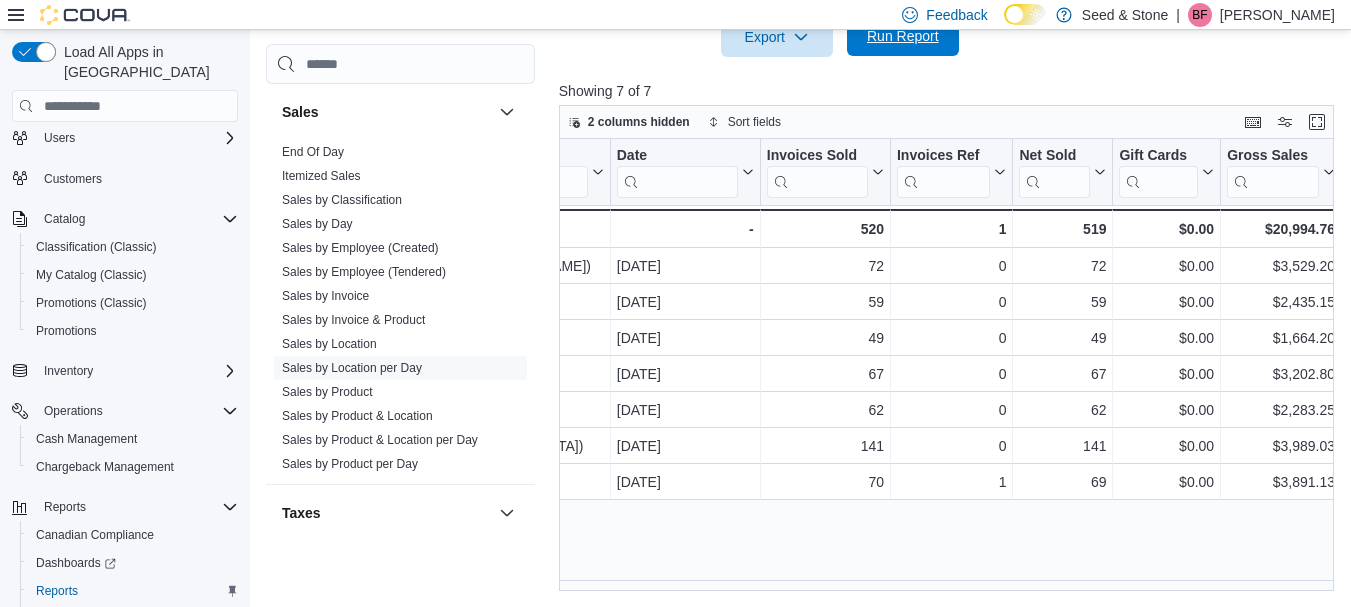 click on "Run Report" at bounding box center (903, 36) 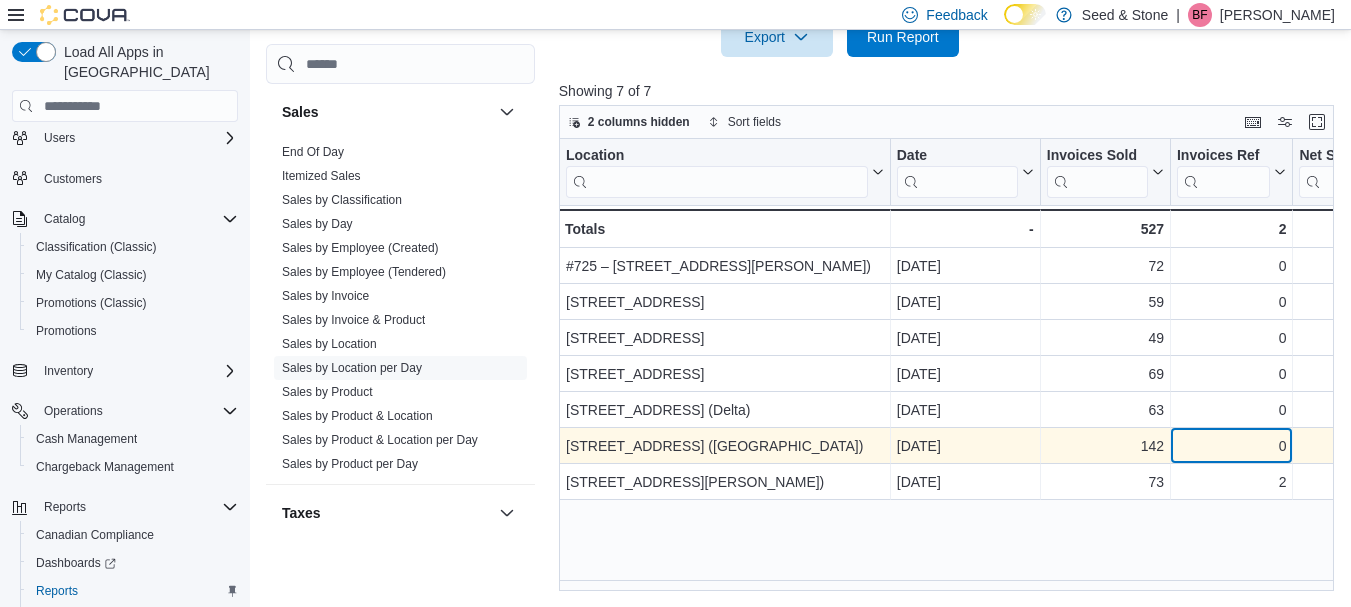 click on "0" at bounding box center (1231, 447) 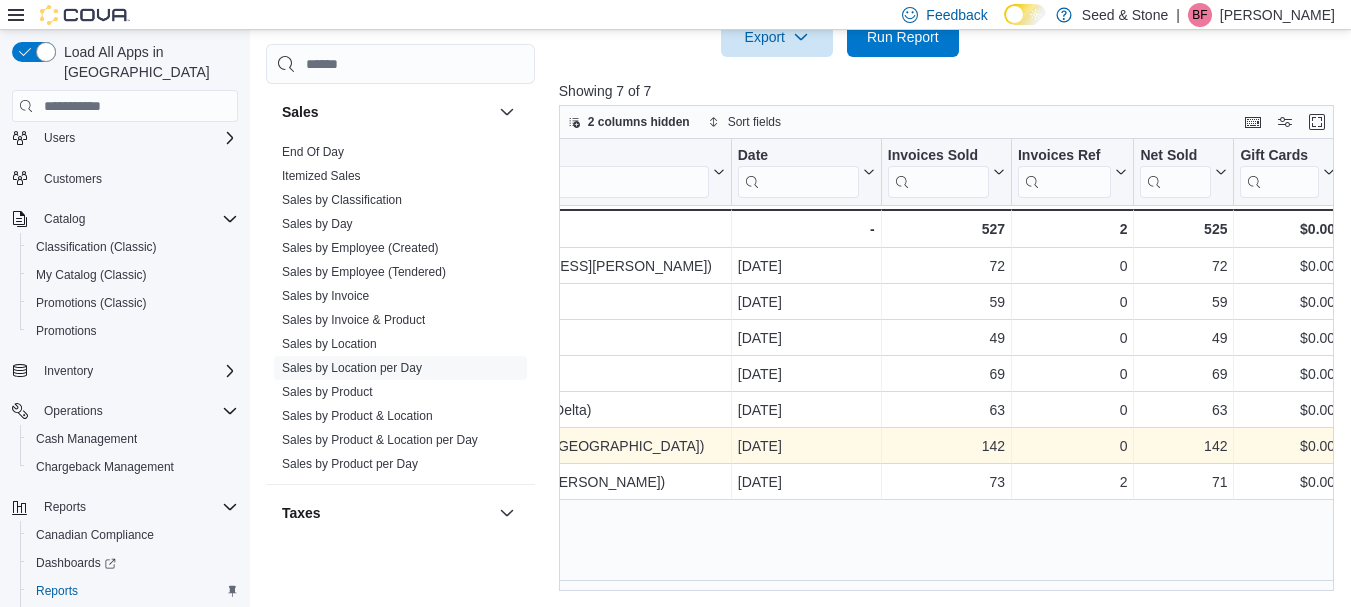 scroll, scrollTop: 0, scrollLeft: 280, axis: horizontal 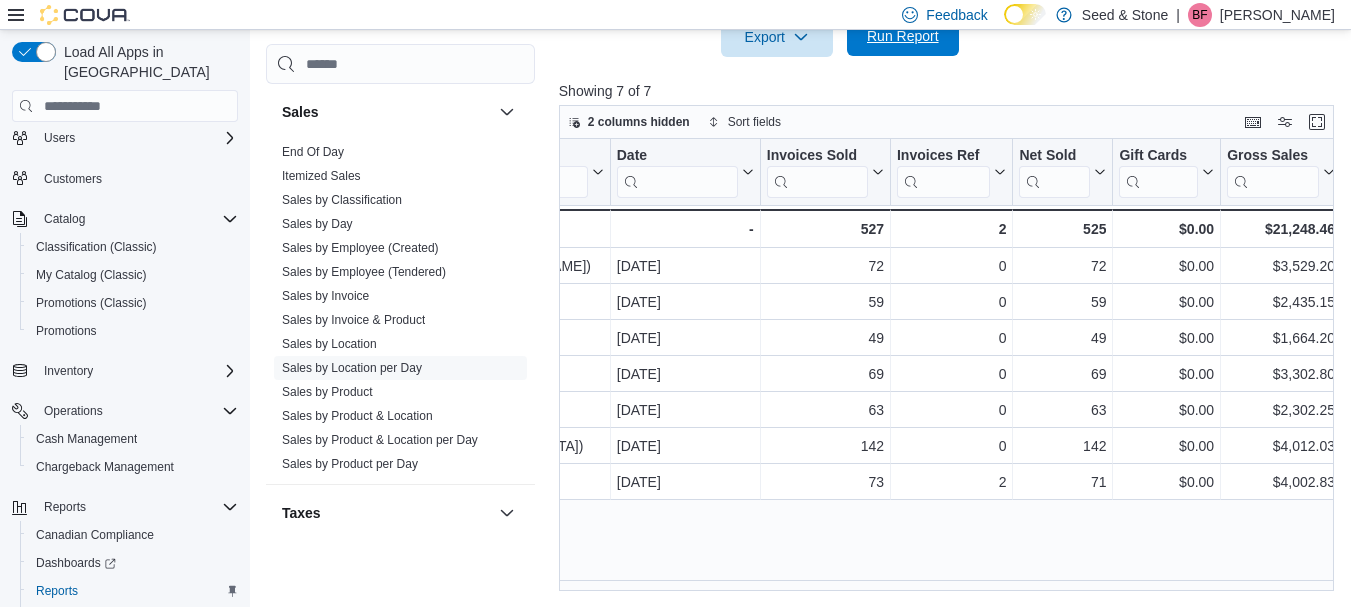 click on "Run Report" at bounding box center [903, 36] 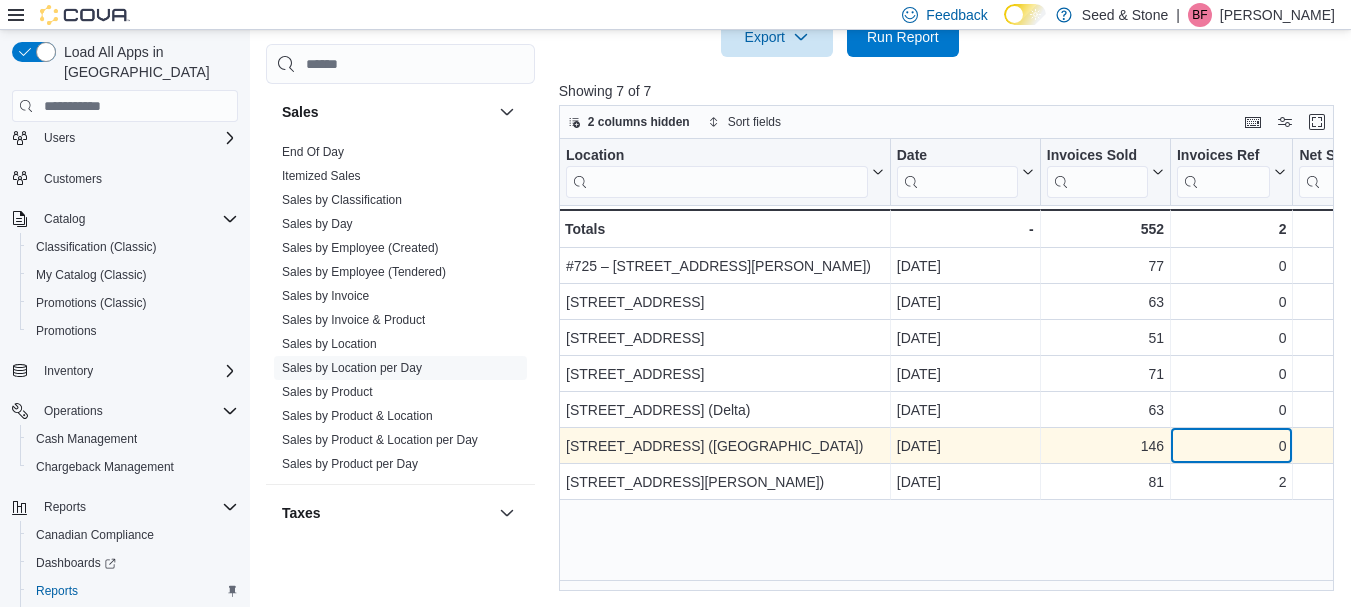 click on "0" at bounding box center [1231, 447] 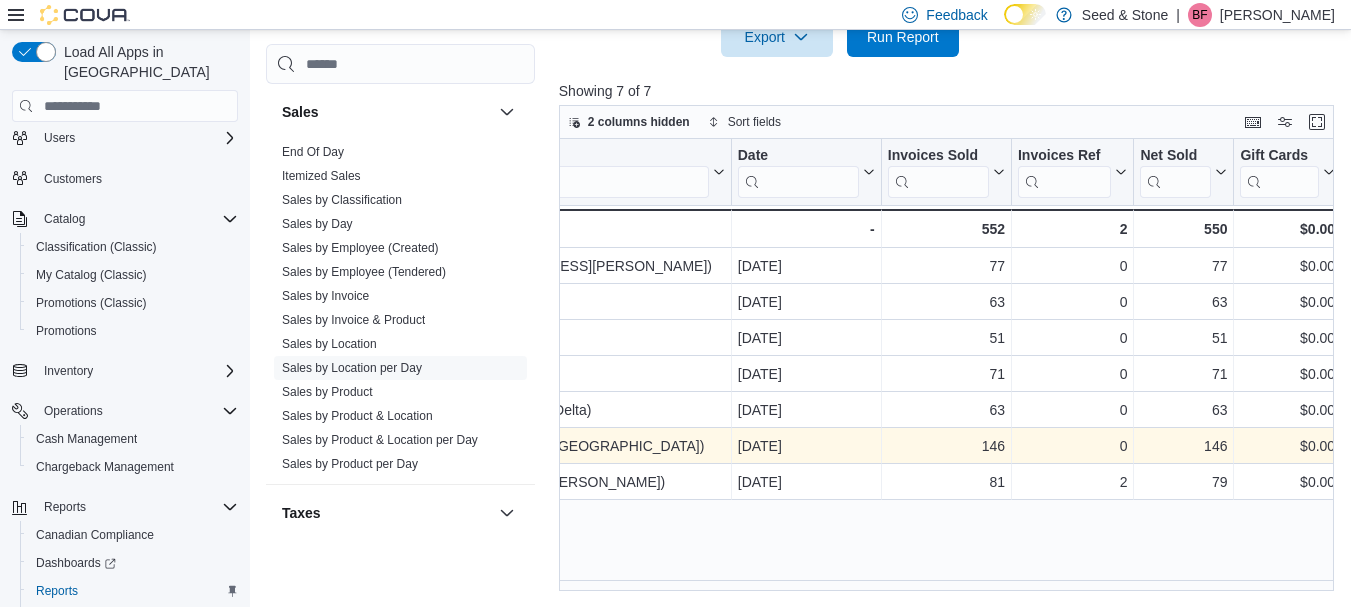 scroll, scrollTop: 0, scrollLeft: 280, axis: horizontal 